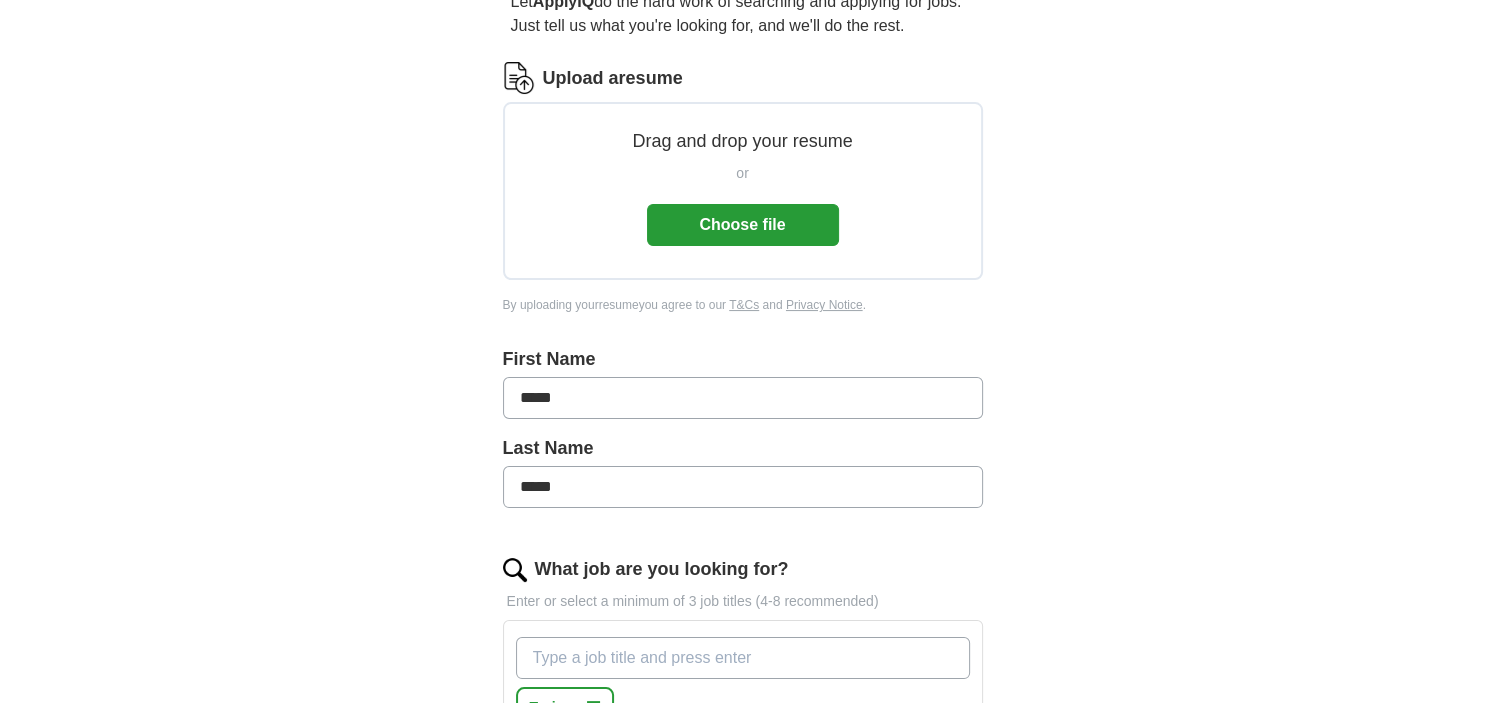scroll, scrollTop: 422, scrollLeft: 0, axis: vertical 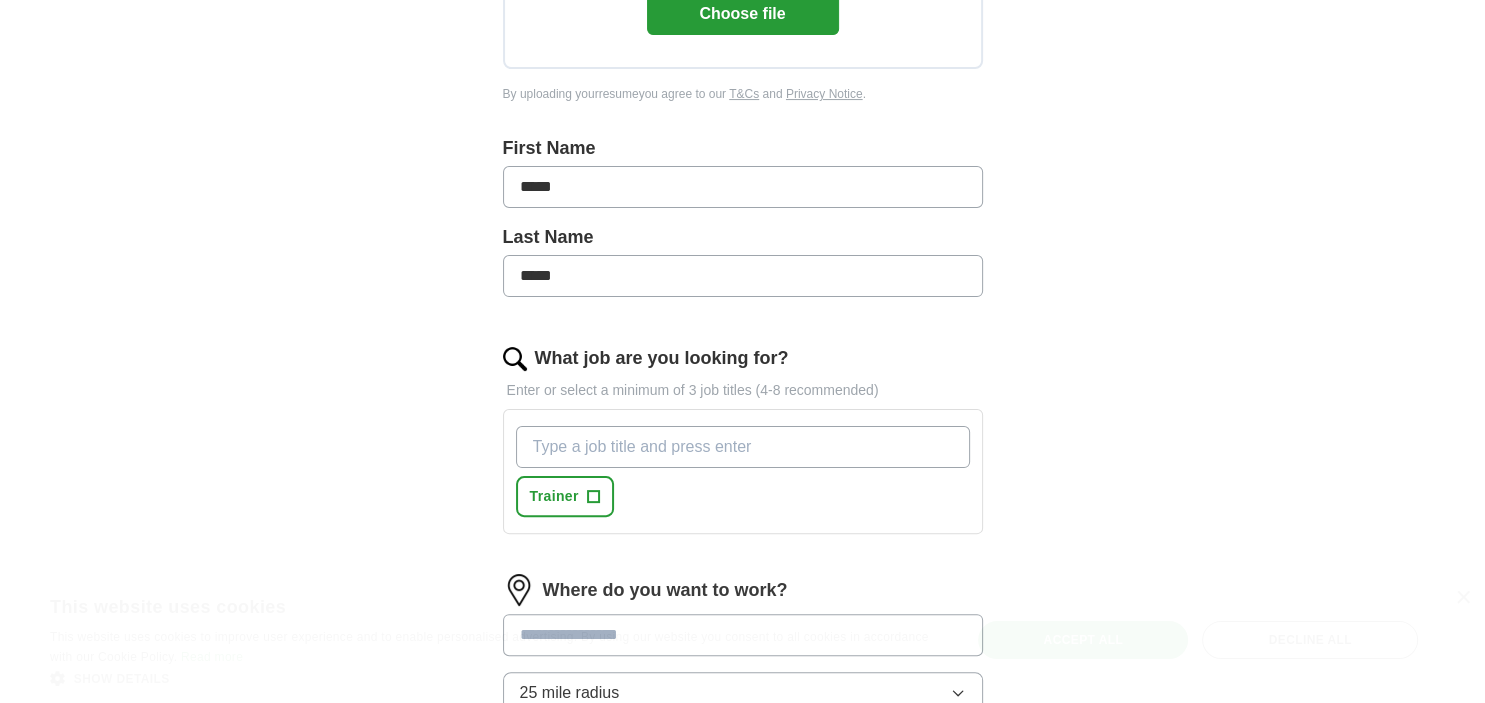 click on "What job are you looking for?" at bounding box center [743, 447] 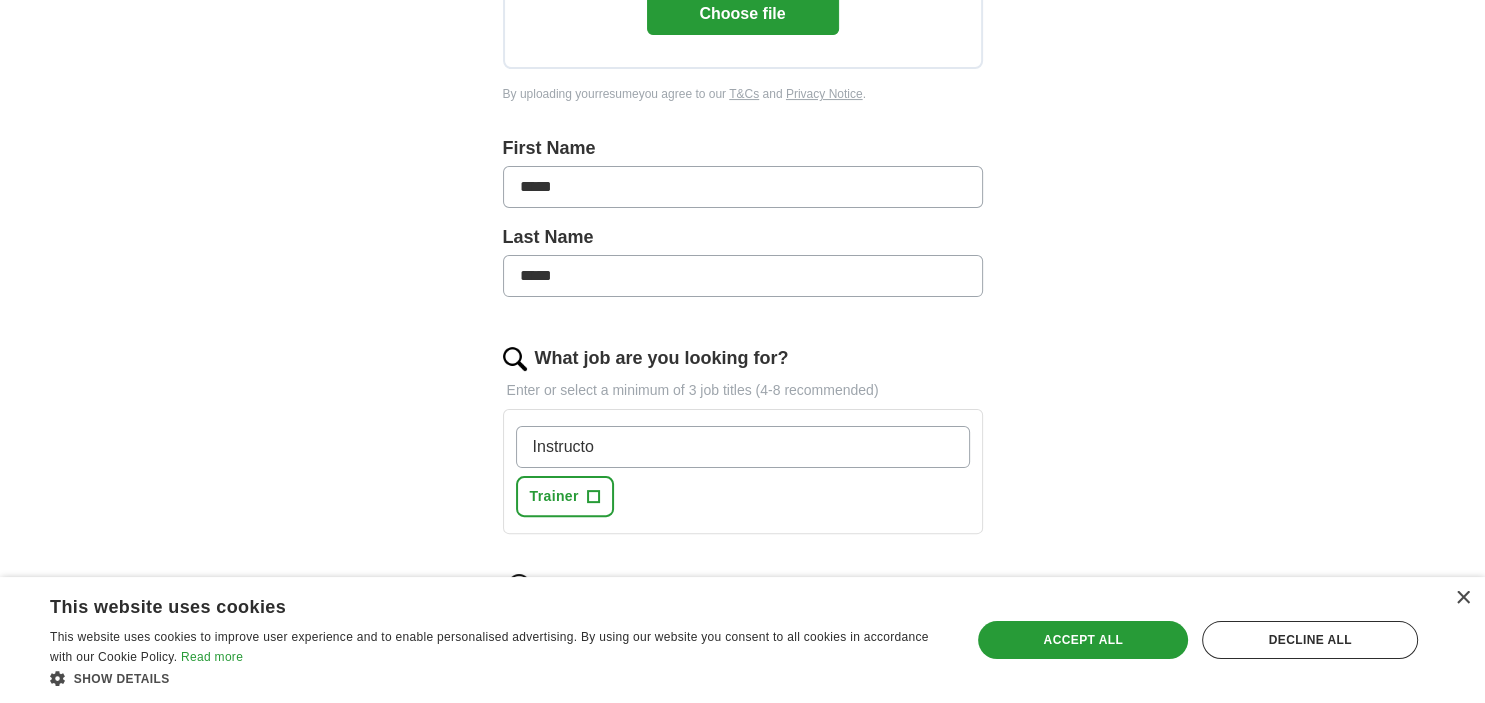 type on "Instructor" 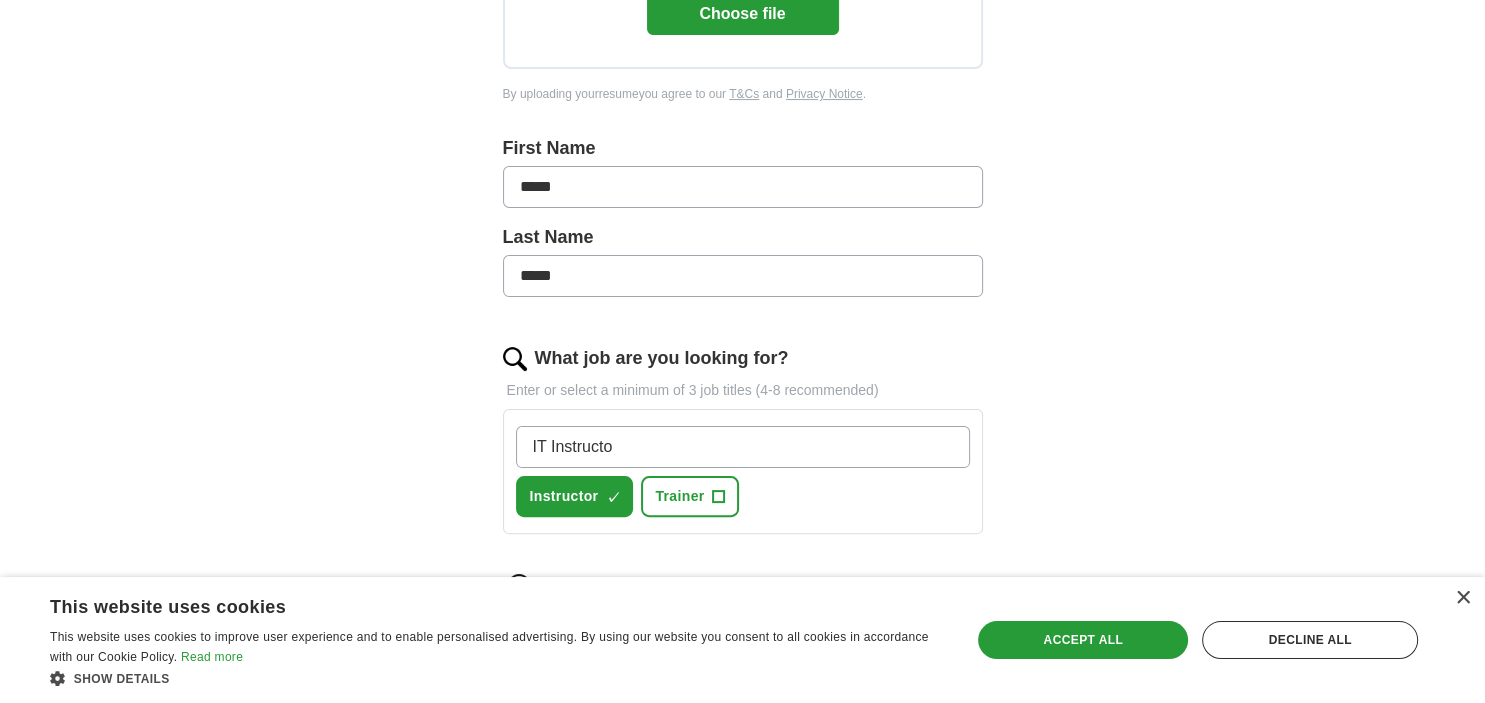 type on "IT Instructor" 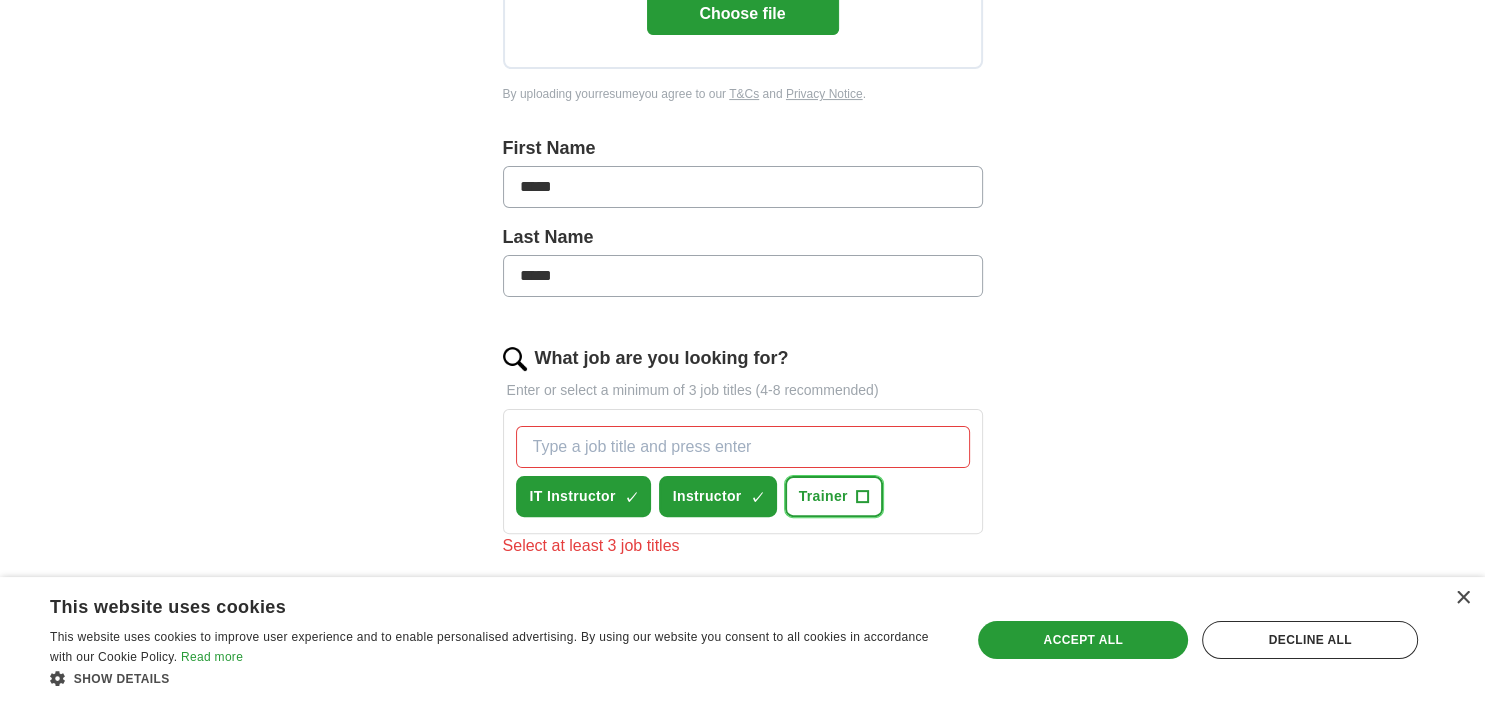 click on "+" at bounding box center [862, 497] 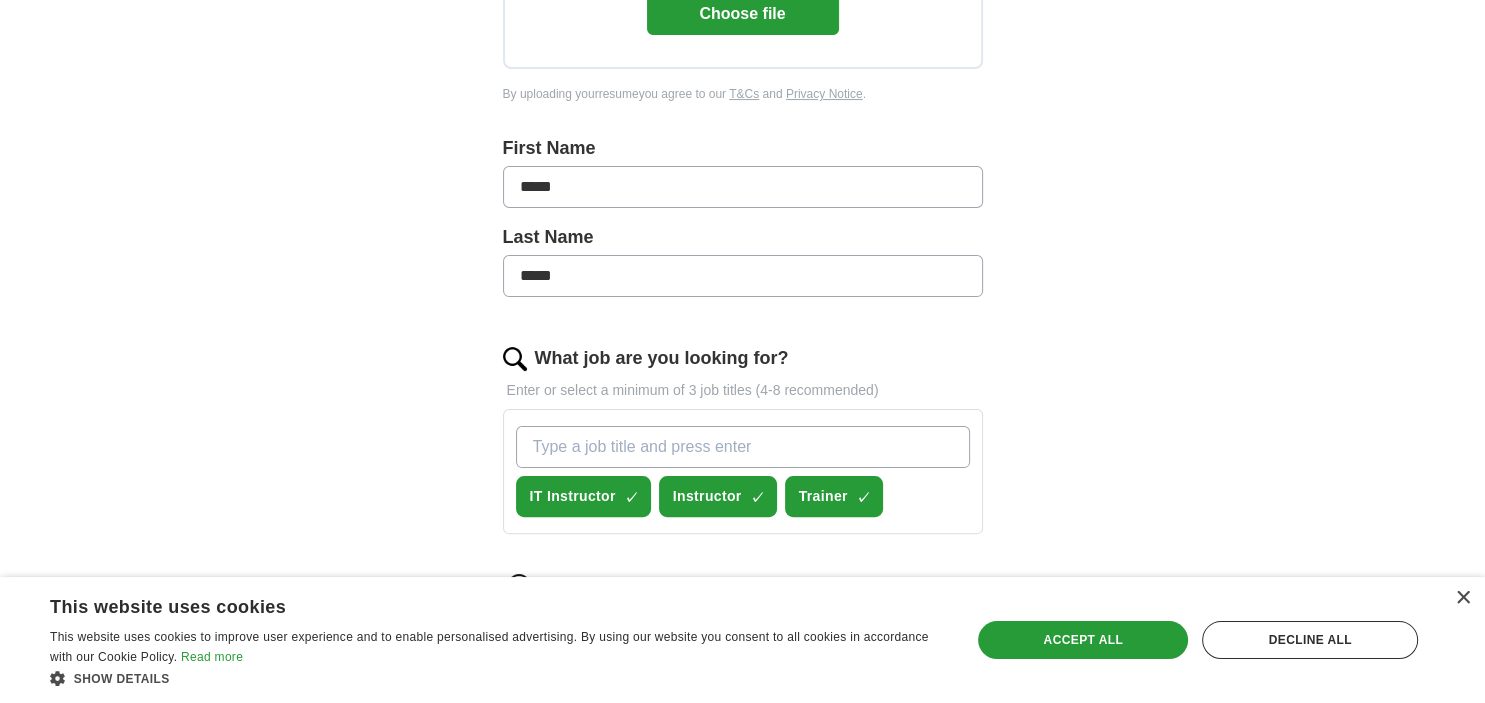 click on "What job are you looking for?" at bounding box center [743, 447] 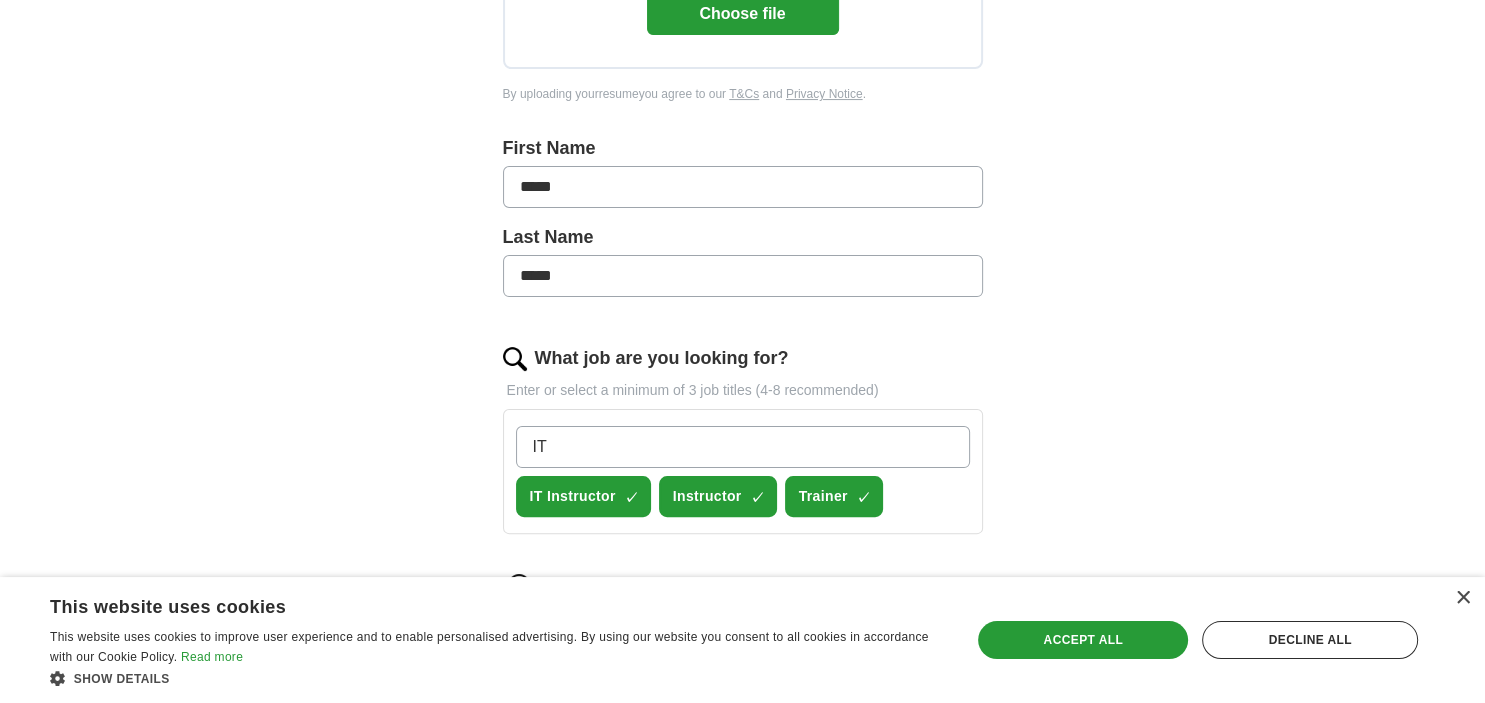 type on "I" 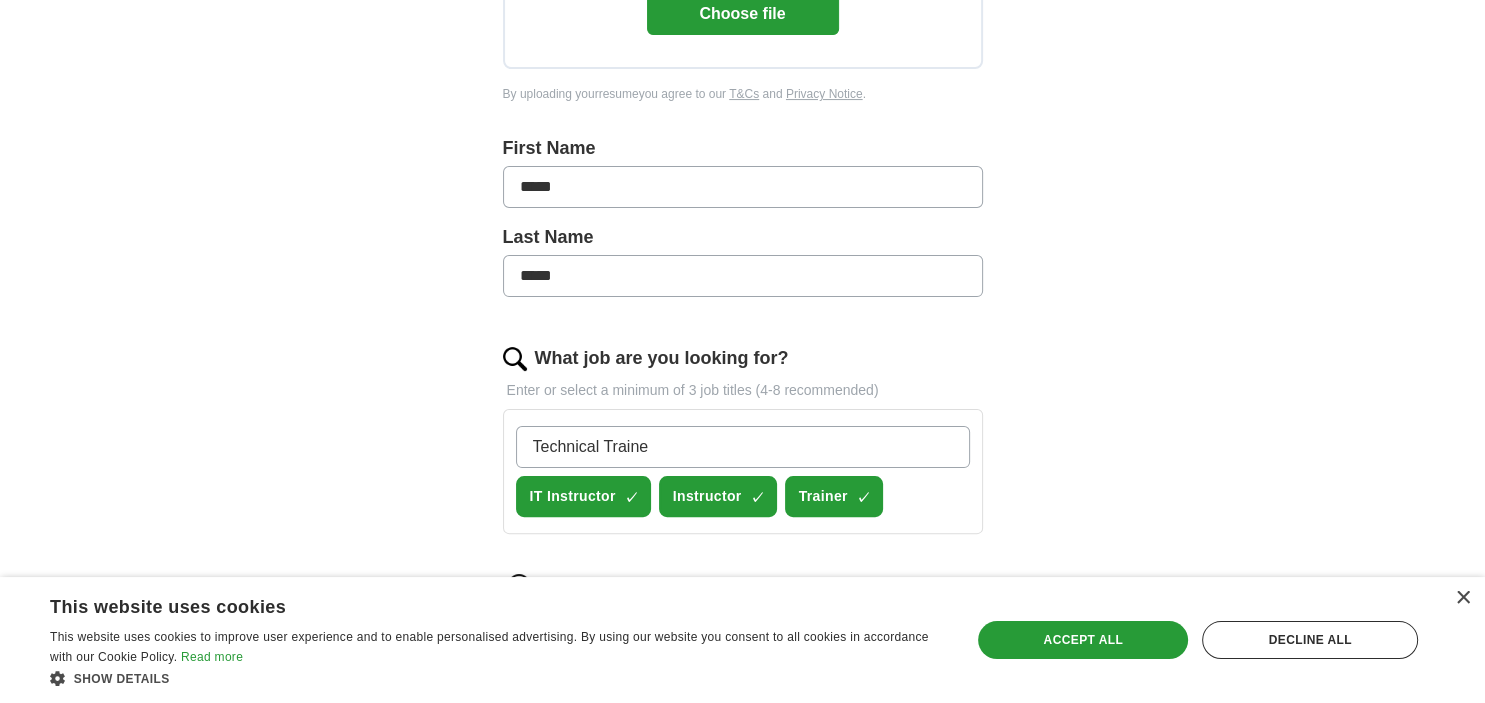type on "Technical Trainer" 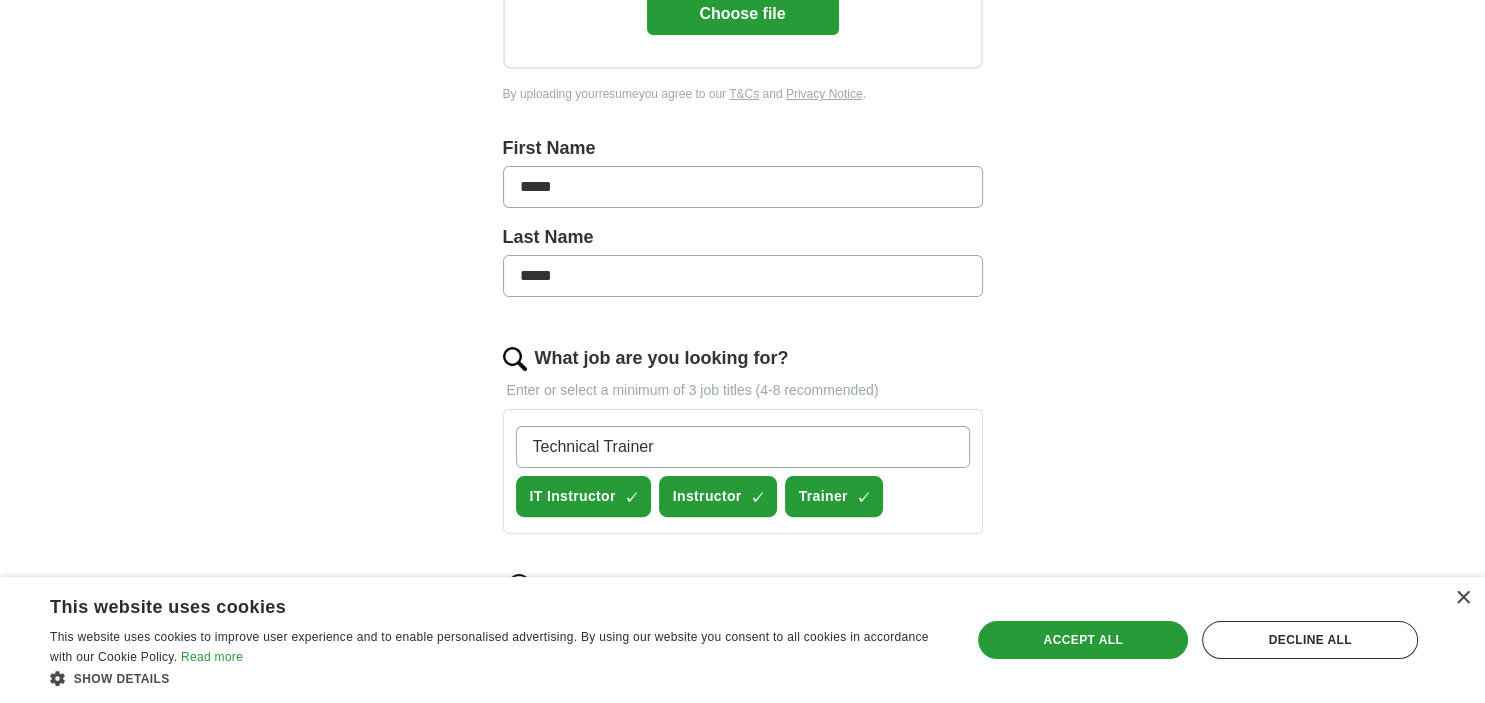 type 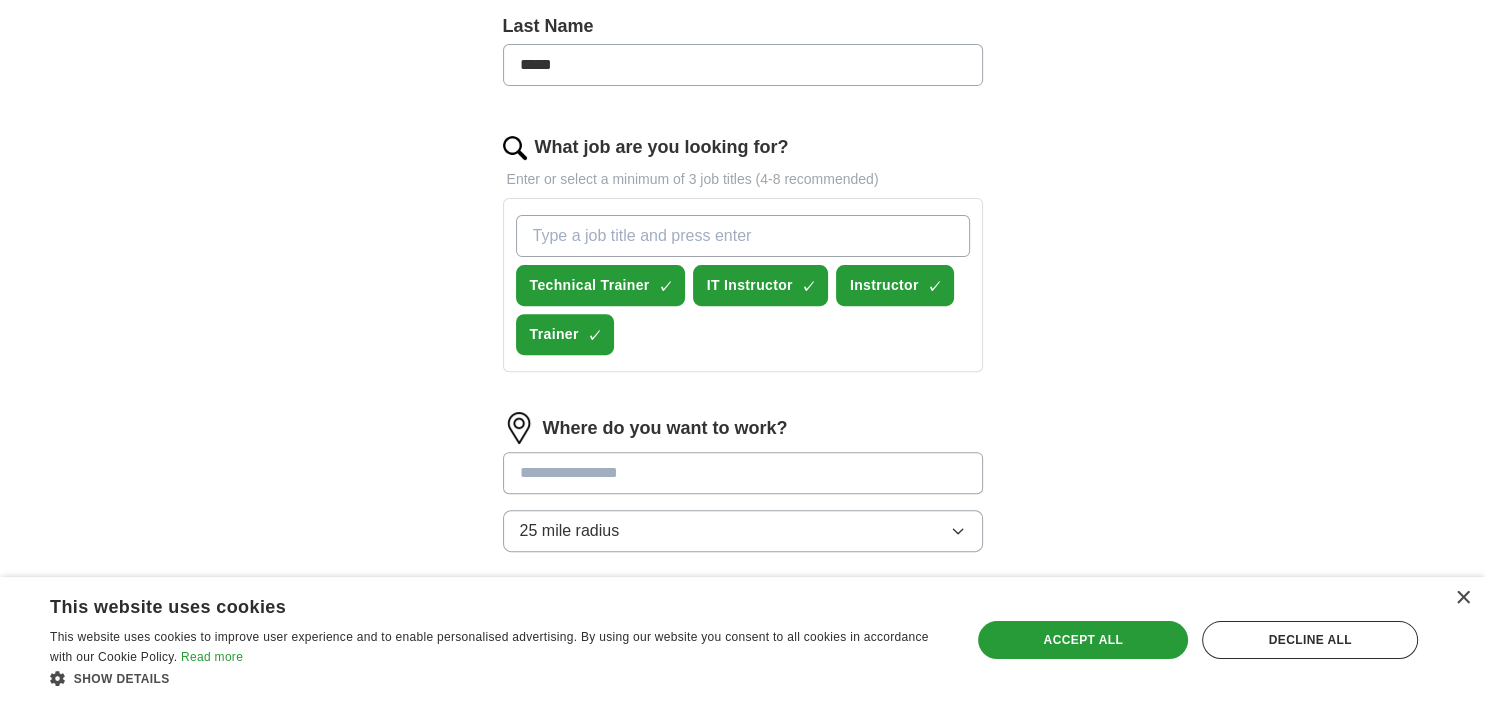 scroll, scrollTop: 739, scrollLeft: 0, axis: vertical 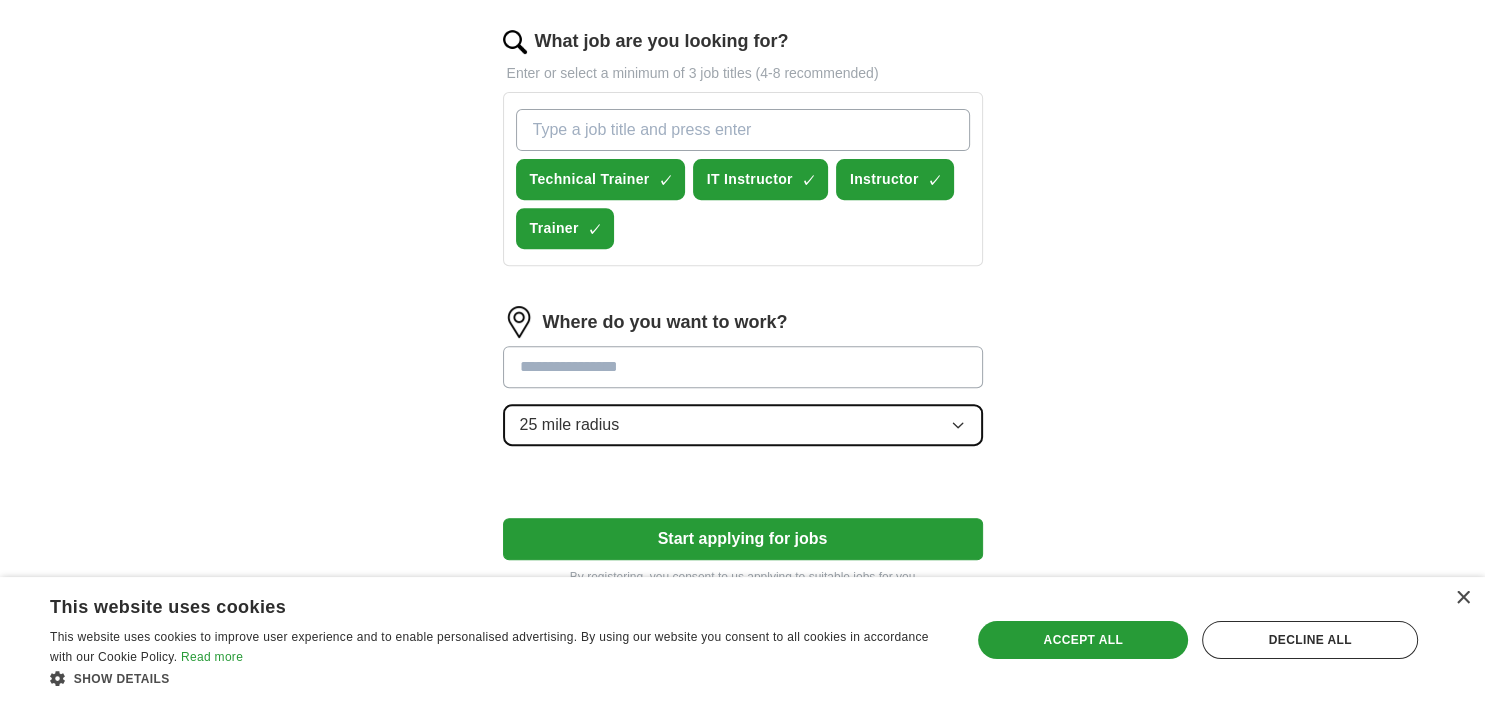 click on "25 mile radius" at bounding box center (743, 425) 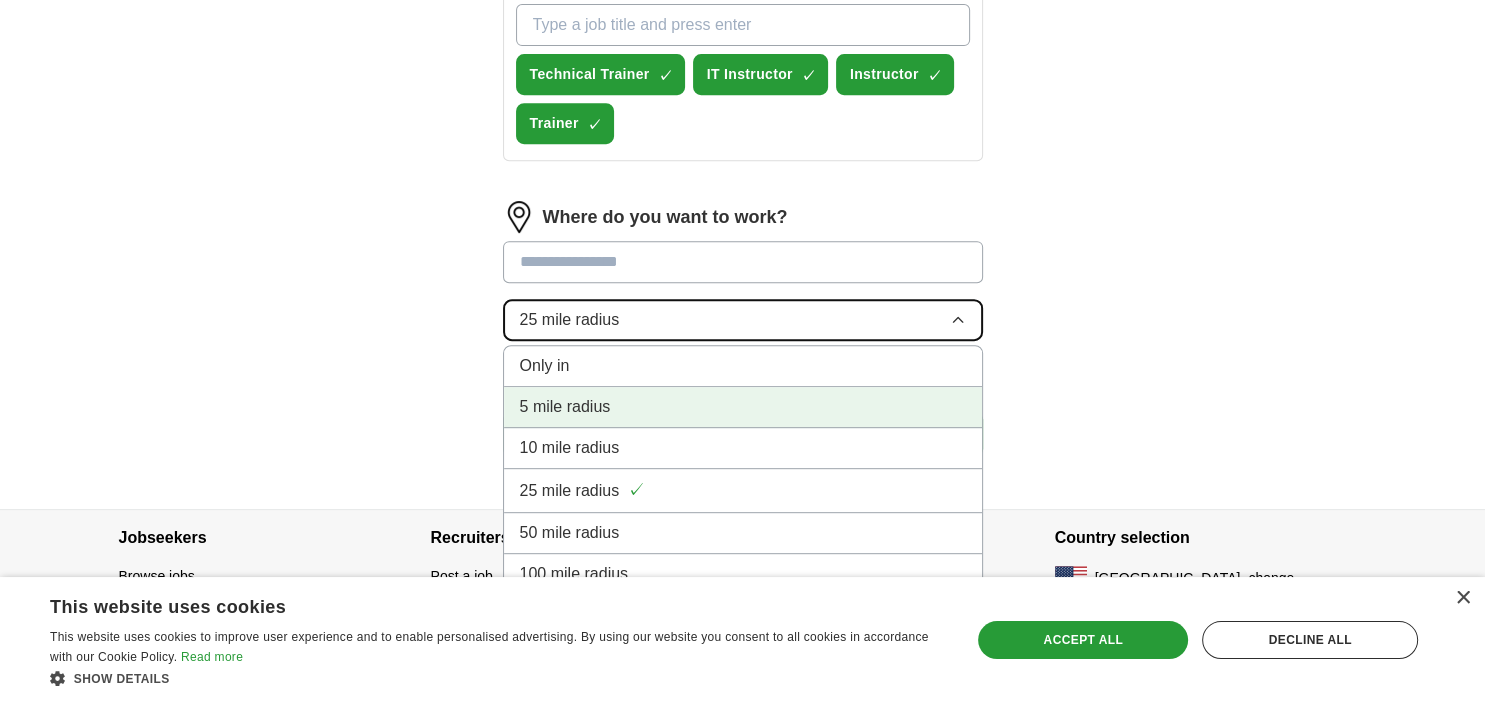 scroll, scrollTop: 846, scrollLeft: 0, axis: vertical 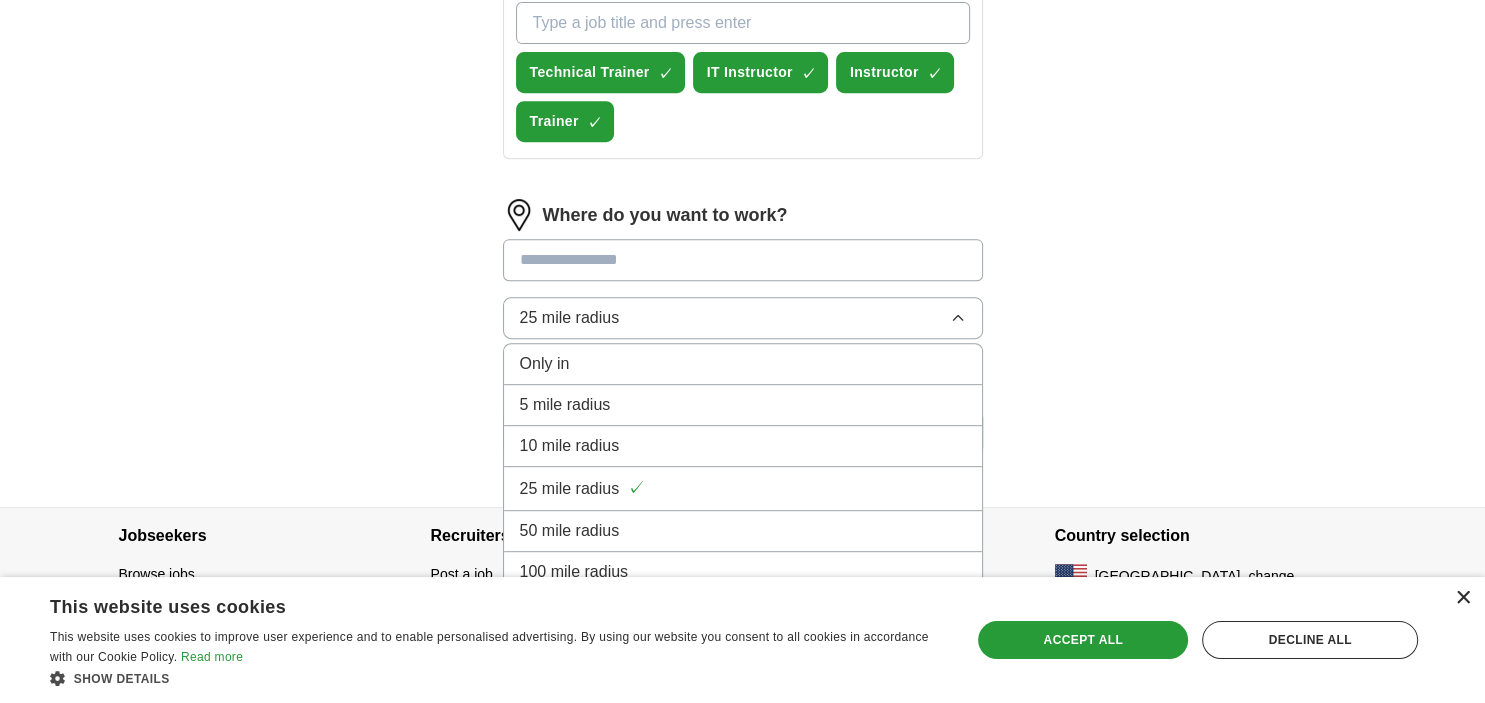 click on "×" at bounding box center [1462, 598] 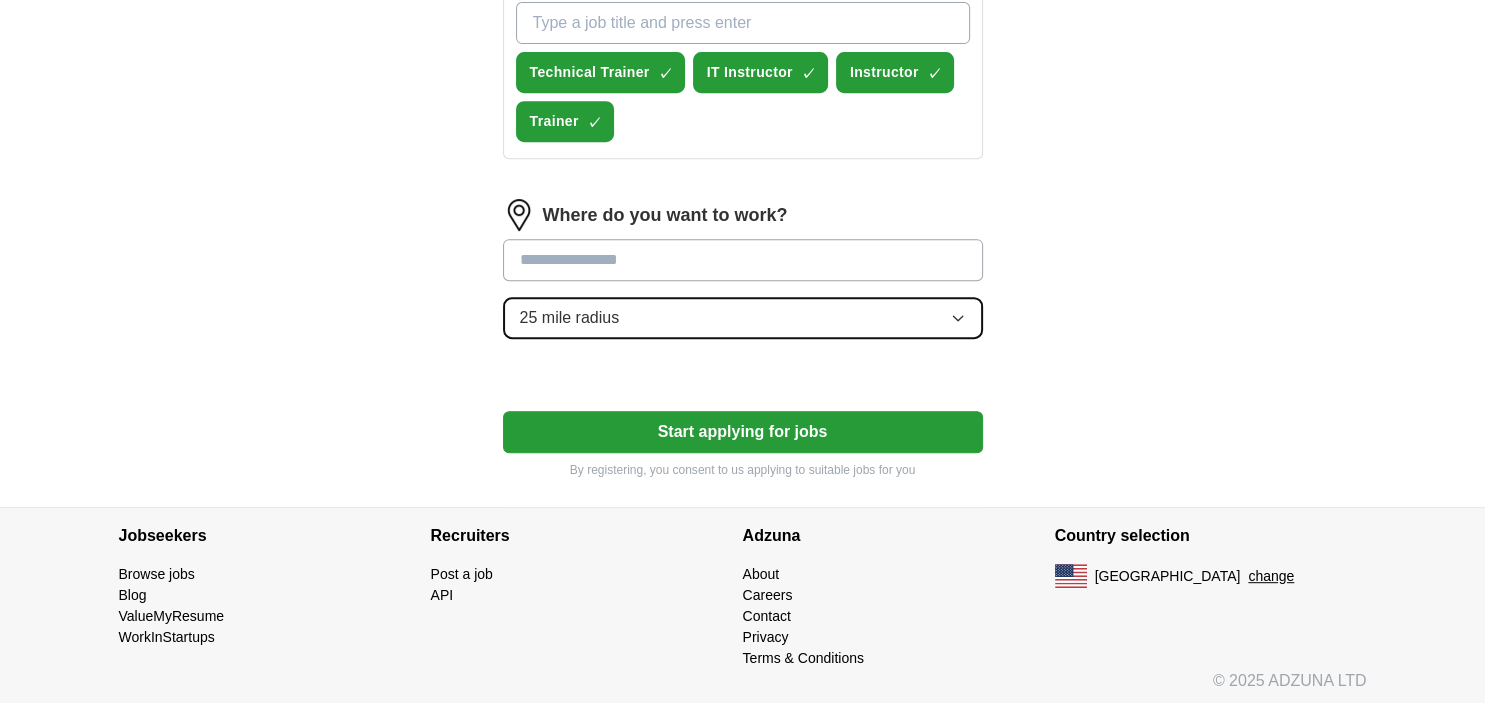 click 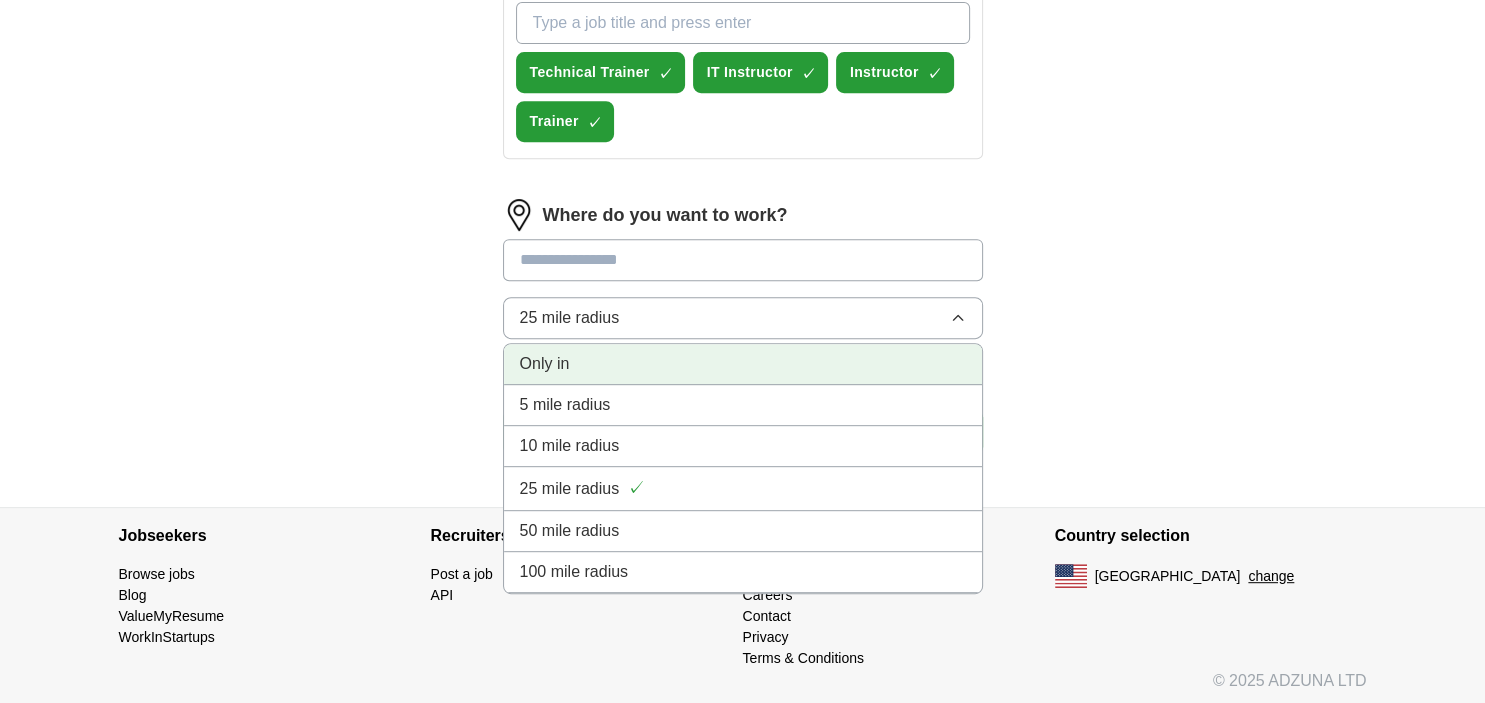 click on "Only in" at bounding box center [743, 364] 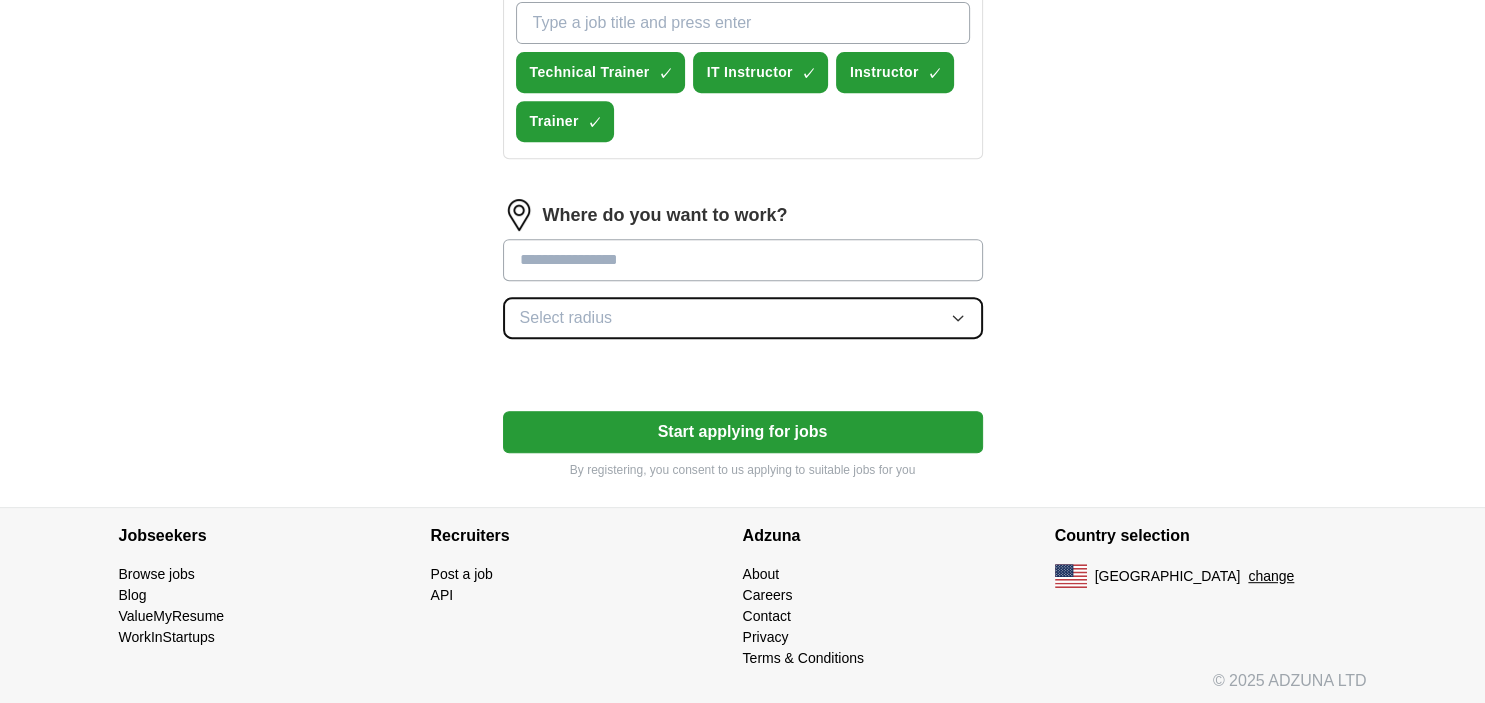 click on "Select radius" at bounding box center [743, 318] 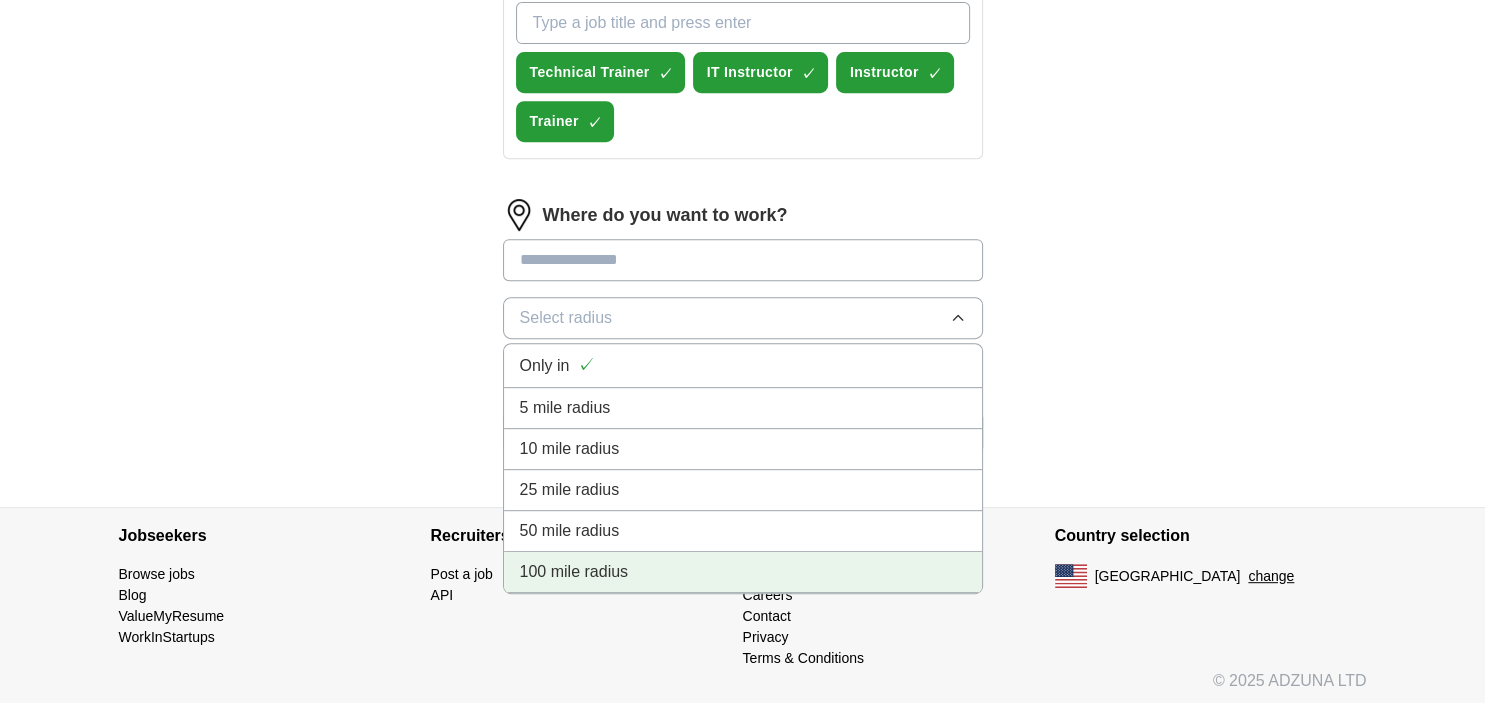click on "100 mile radius" at bounding box center [743, 572] 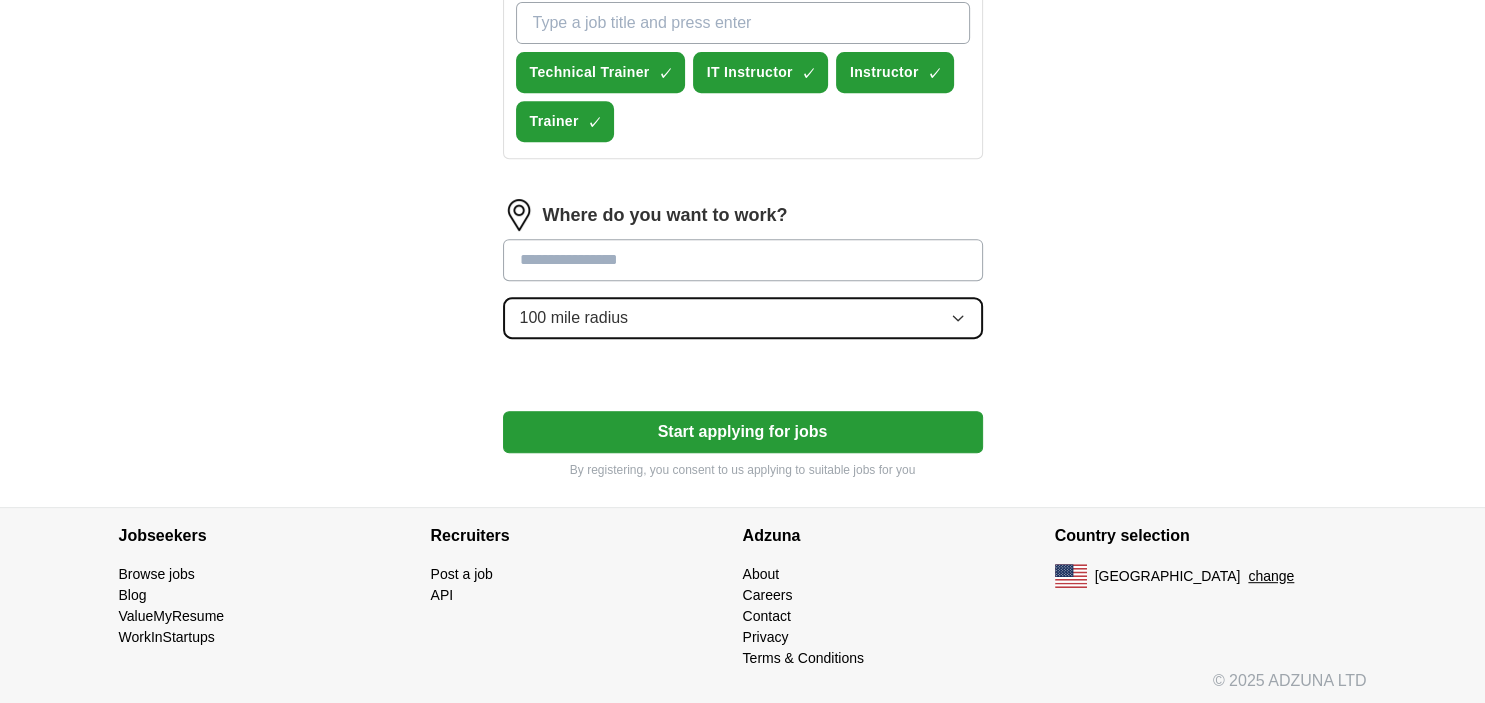 click on "100 mile radius" at bounding box center (743, 318) 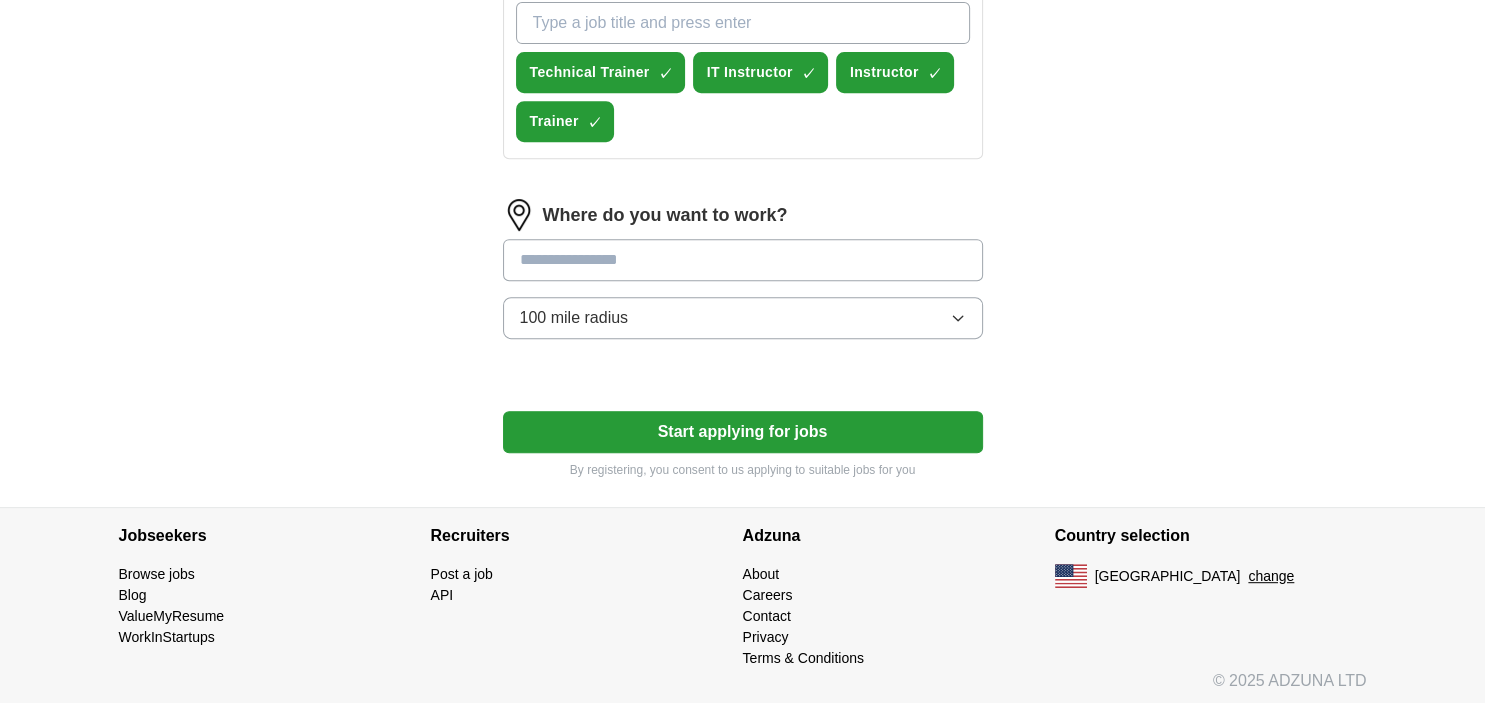 click on "ApplyIQ Let  ApplyIQ  do the hard work of searching and applying for jobs. Just tell us what you're looking for, and we'll do the rest. Upload a  resume Drag and drop your resume or Choose file By uploading your  resume  you agree to our   T&Cs   and   Privacy Notice . First Name ***** Last Name ***** What job are you looking for? Enter or select a minimum of 3 job titles (4-8 recommended) Technical Trainer ✓ × IT Instructor ✓ × Instructor ✓ × Trainer ✓ × Where do you want to work? 100 mile radius Start applying for jobs By registering, you consent to us applying to suitable jobs for you" at bounding box center (743, -139) 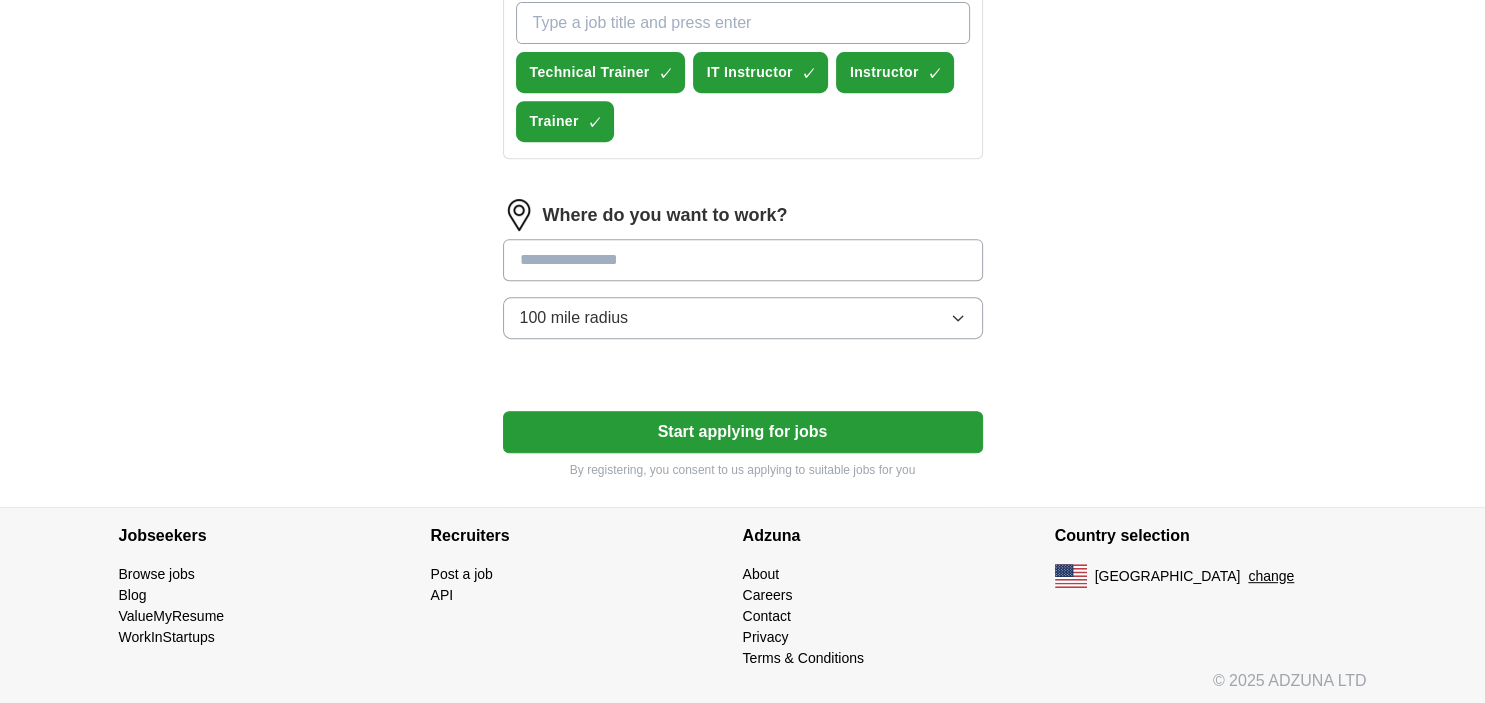 click at bounding box center [743, 260] 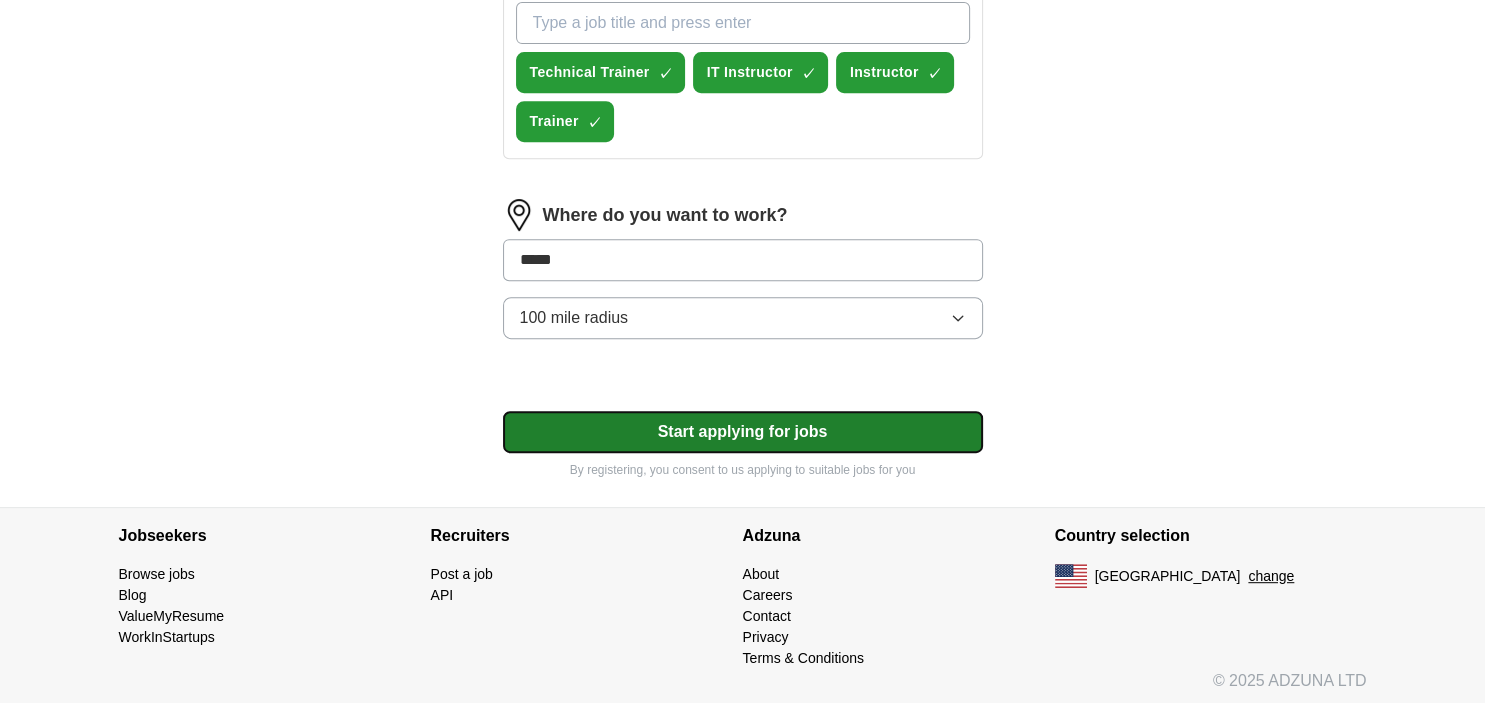 click on "Upload a  resume Drag and drop your resume or Choose file By uploading your  resume  you agree to our   T&Cs   and   Privacy Notice . First Name ***** Last Name ***** What job are you looking for? Enter or select a minimum of 3 job titles (4-8 recommended) Technical Trainer ✓ × IT Instructor ✓ × Instructor ✓ × Trainer ✓ × Where do you want to work? ***** 100 mile radius Start applying for jobs By registering, you consent to us applying to suitable jobs for you" at bounding box center [743, -47] 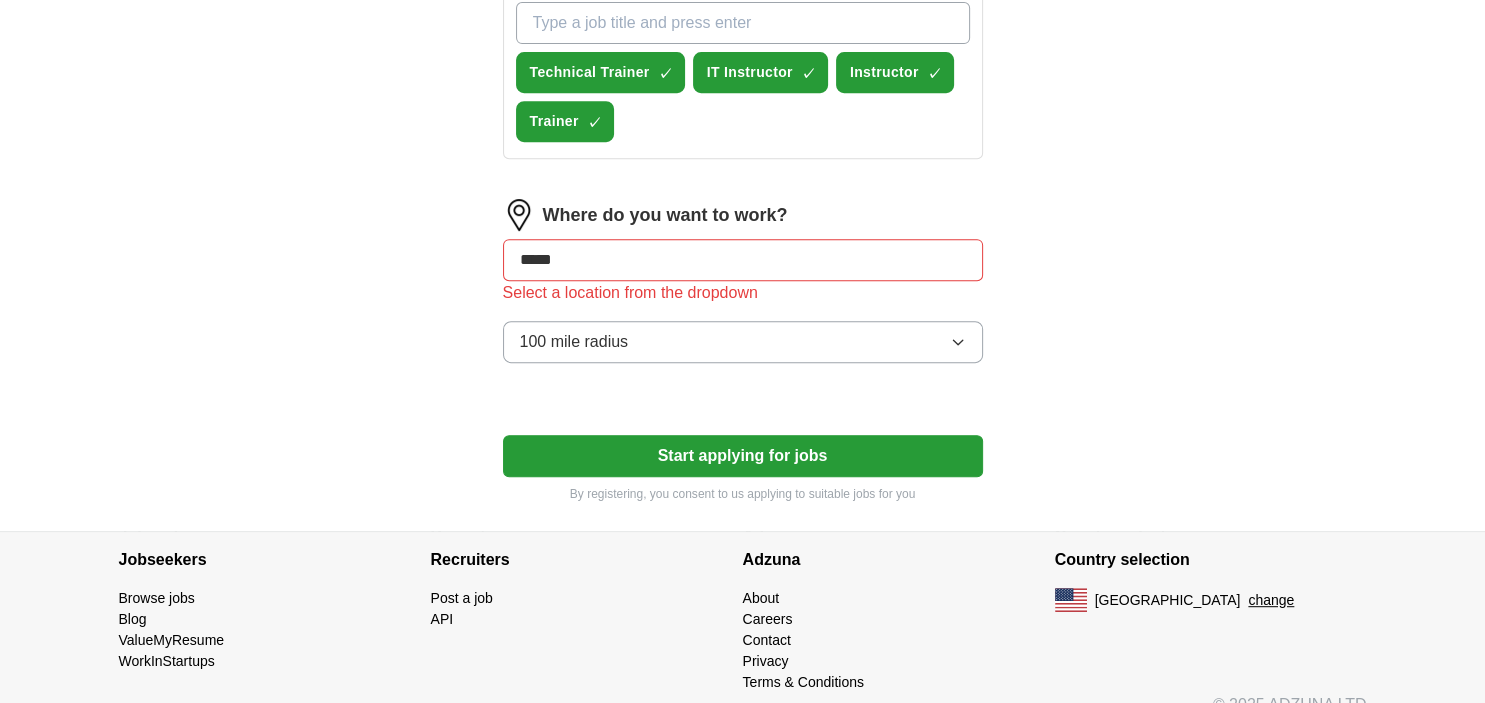 click on "Where do you want to work? ***** Select a location from the dropdown 100 mile radius" at bounding box center [743, 289] 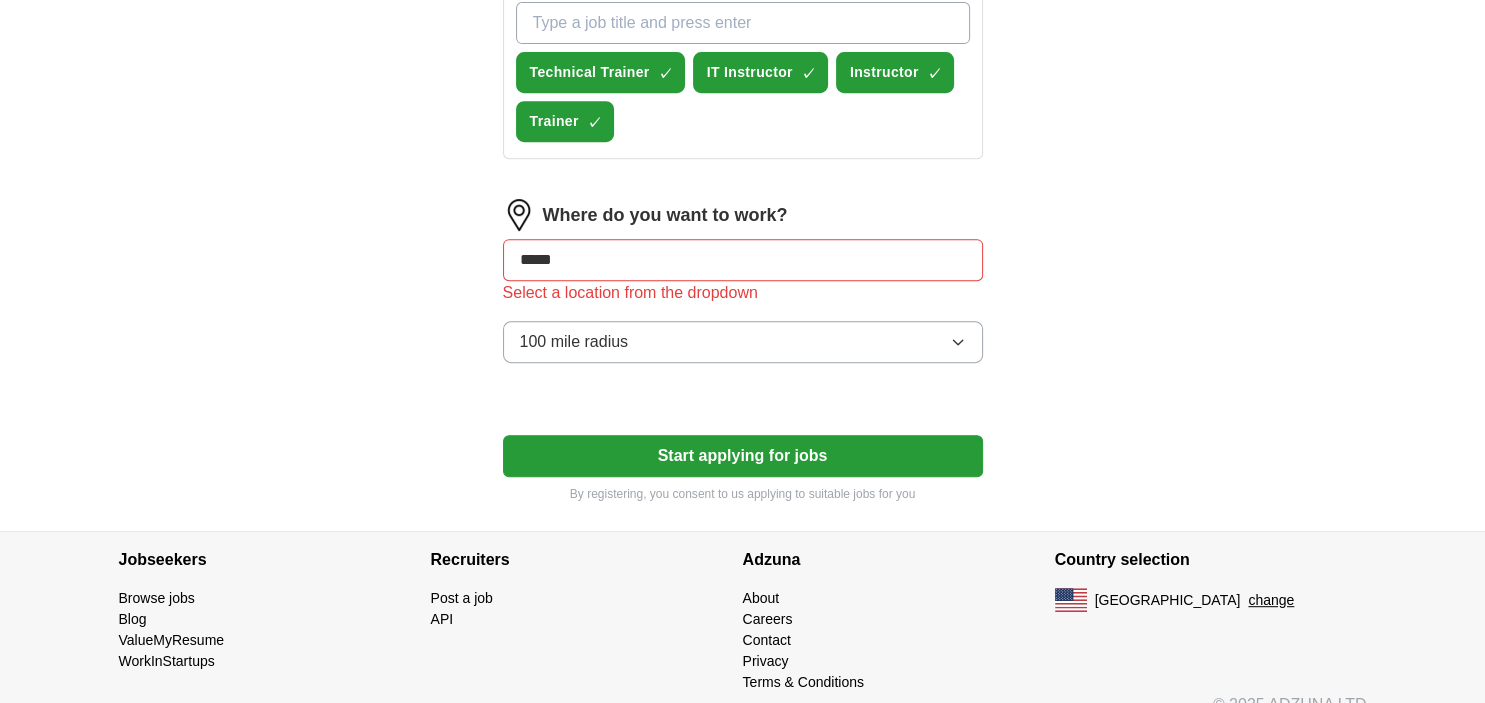 click on "Where do you want to work? ***** Select a location from the dropdown 100 mile radius" at bounding box center (743, 289) 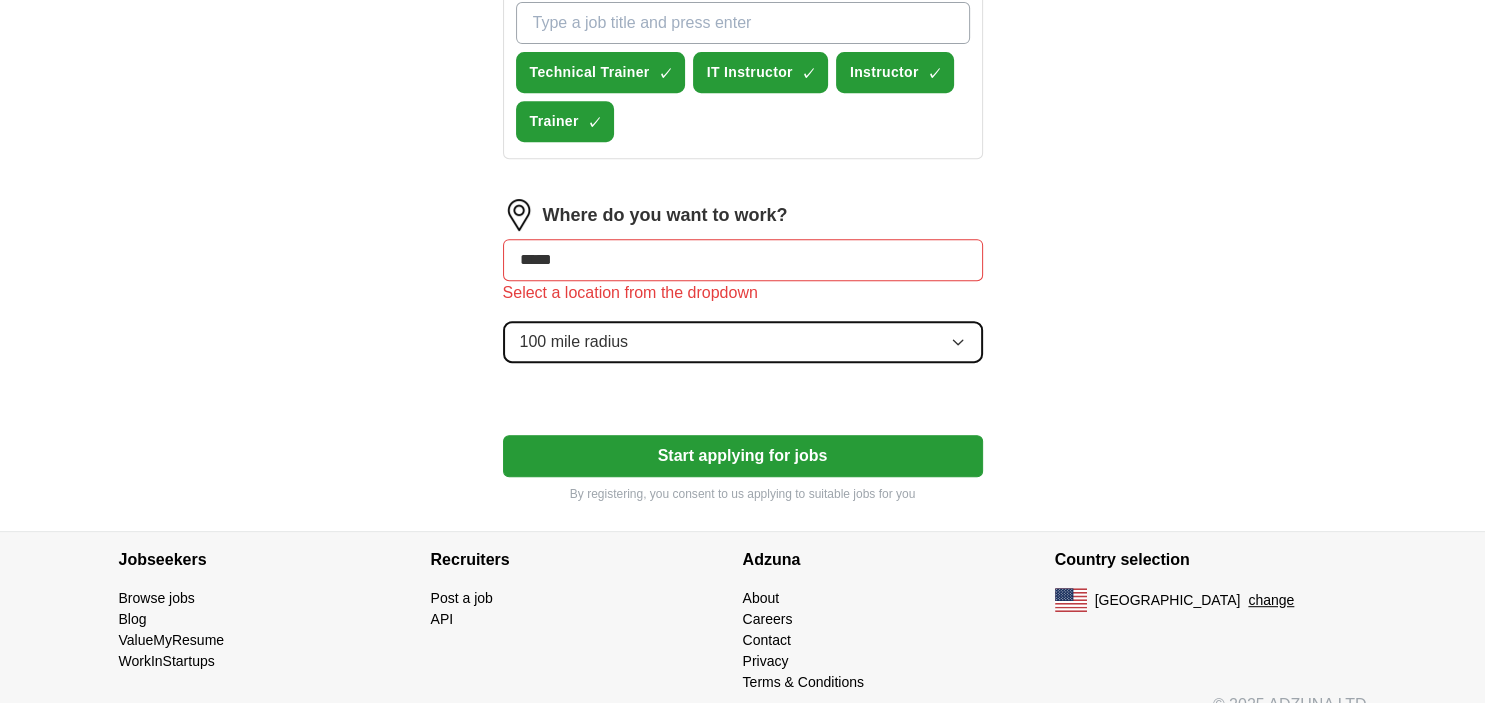 click on "100 mile radius" at bounding box center [743, 342] 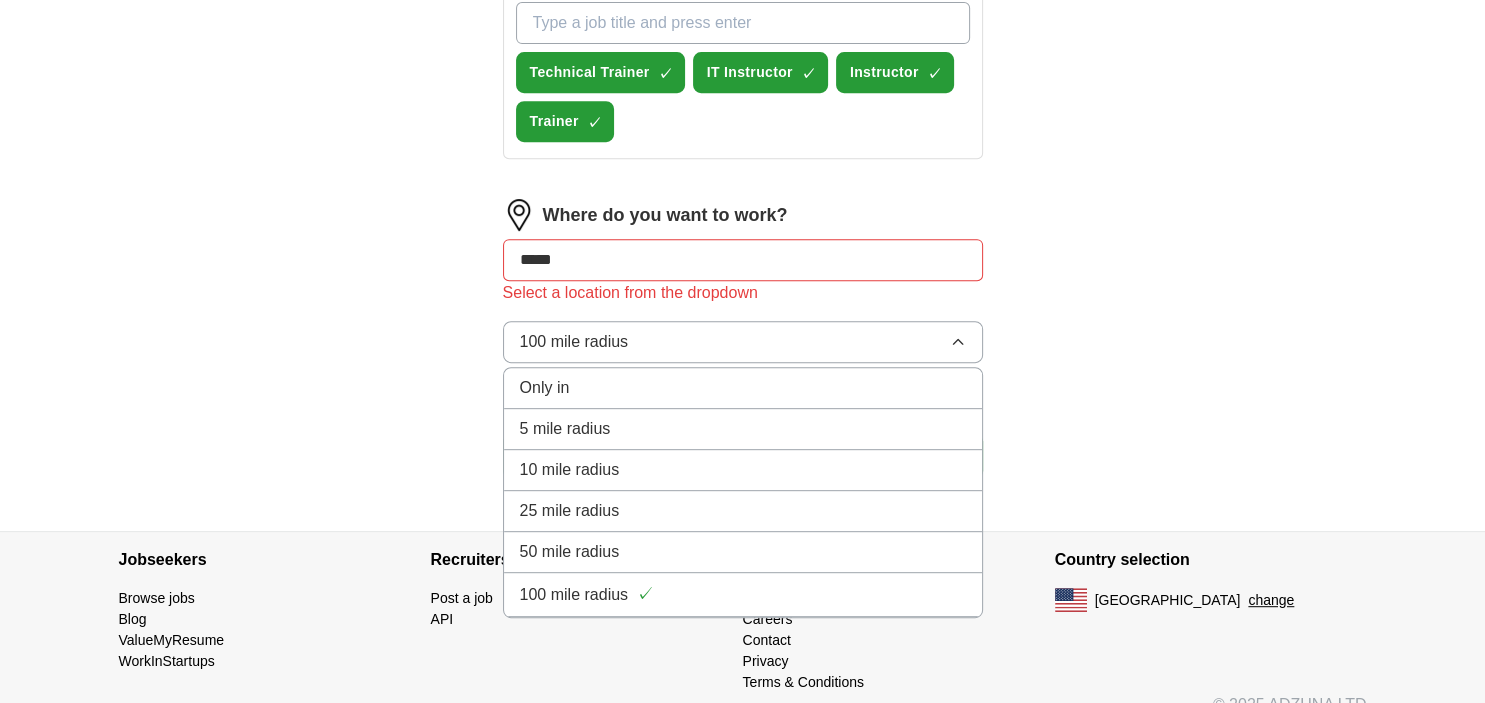 click on "*****" at bounding box center (743, 260) 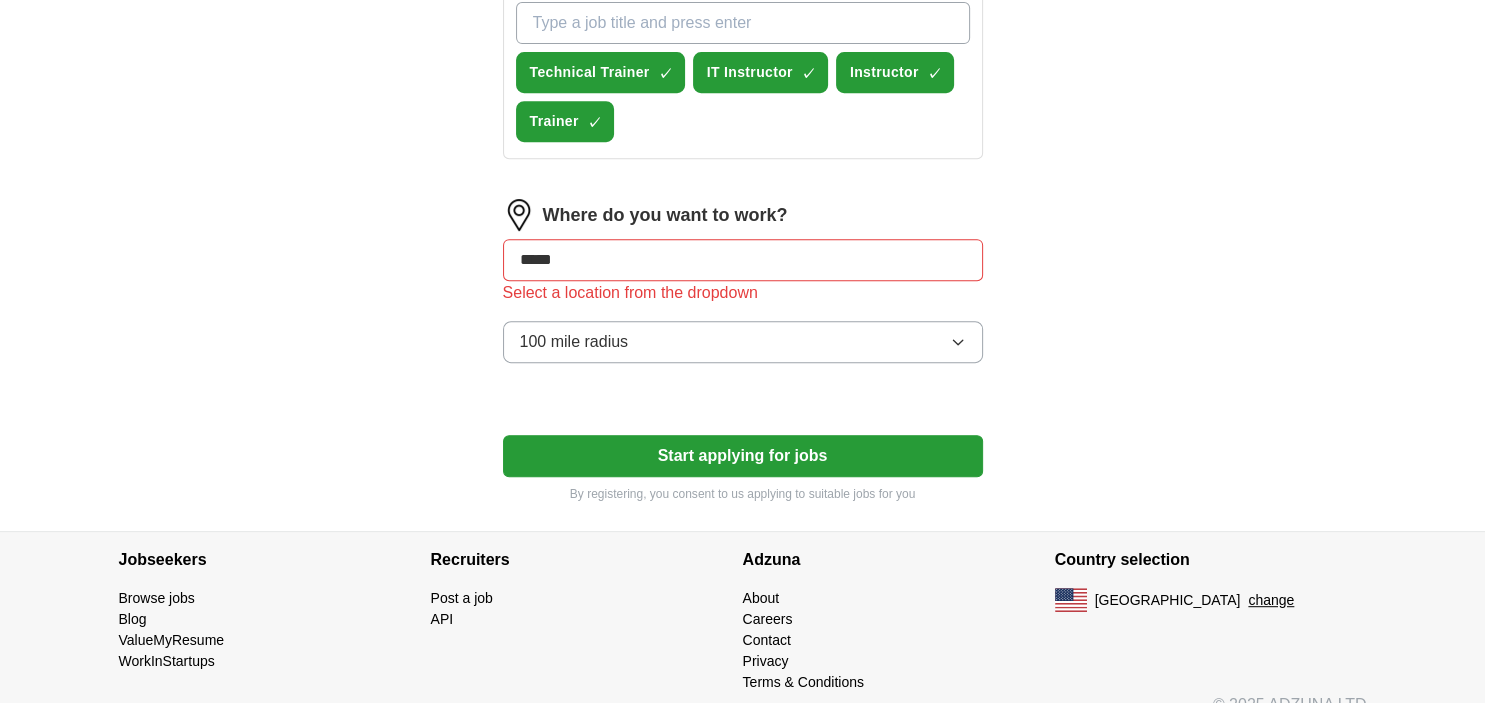 click on "*****" at bounding box center (743, 260) 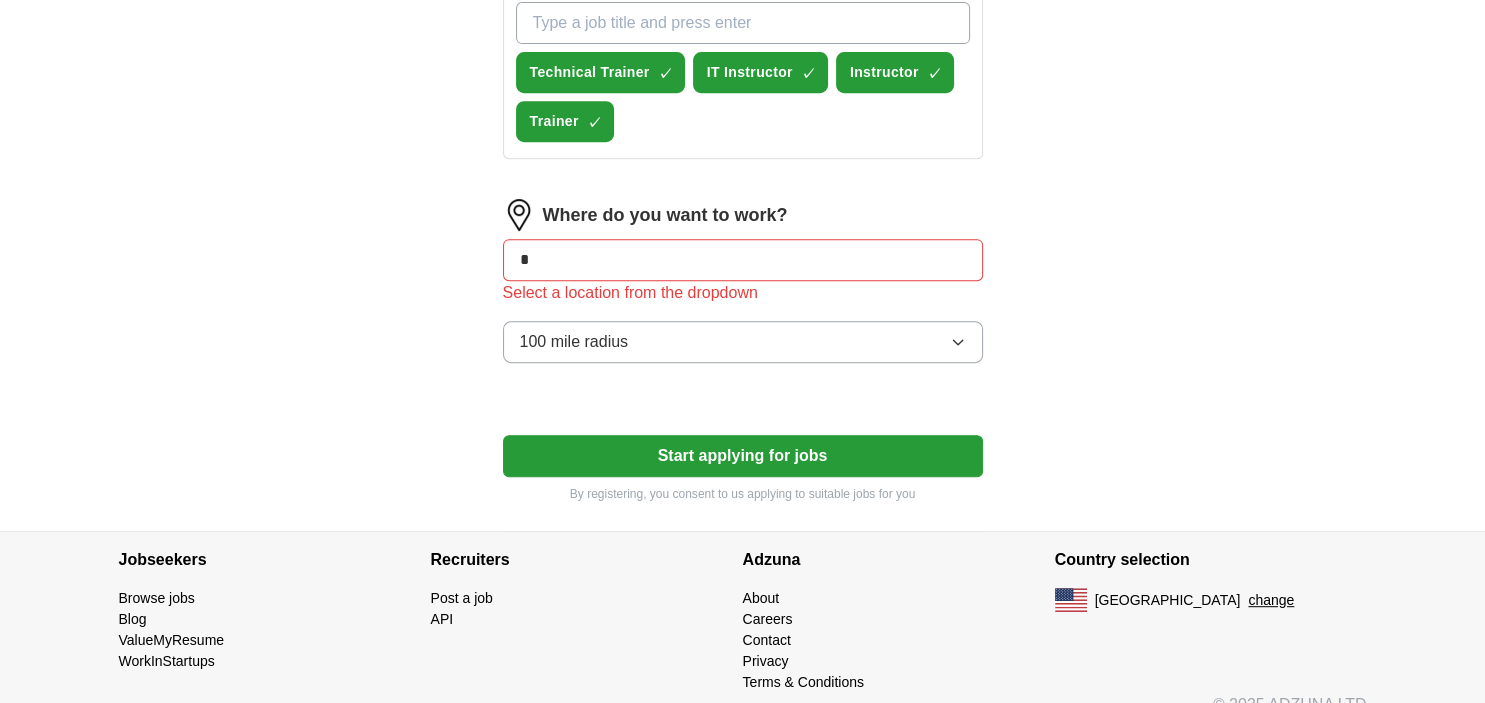 type on "*" 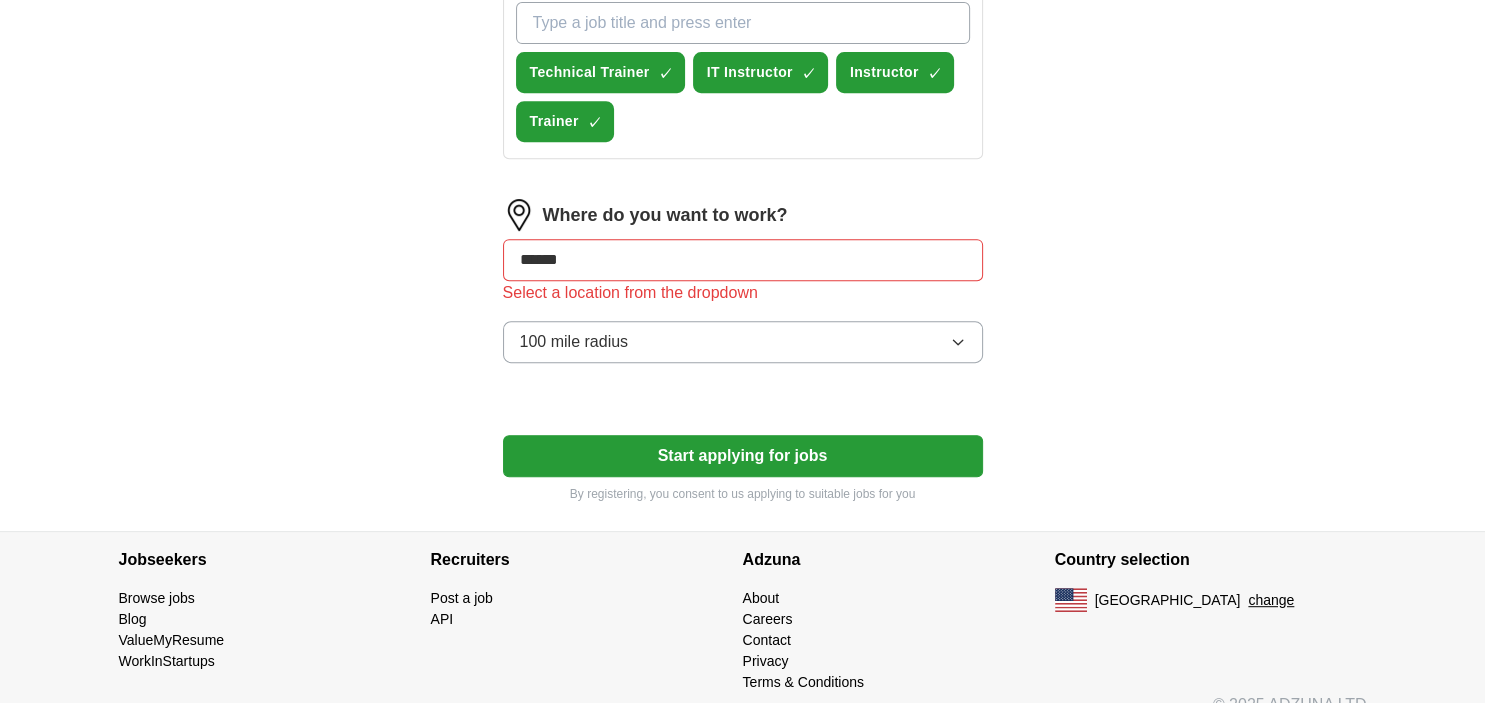 type on "*******" 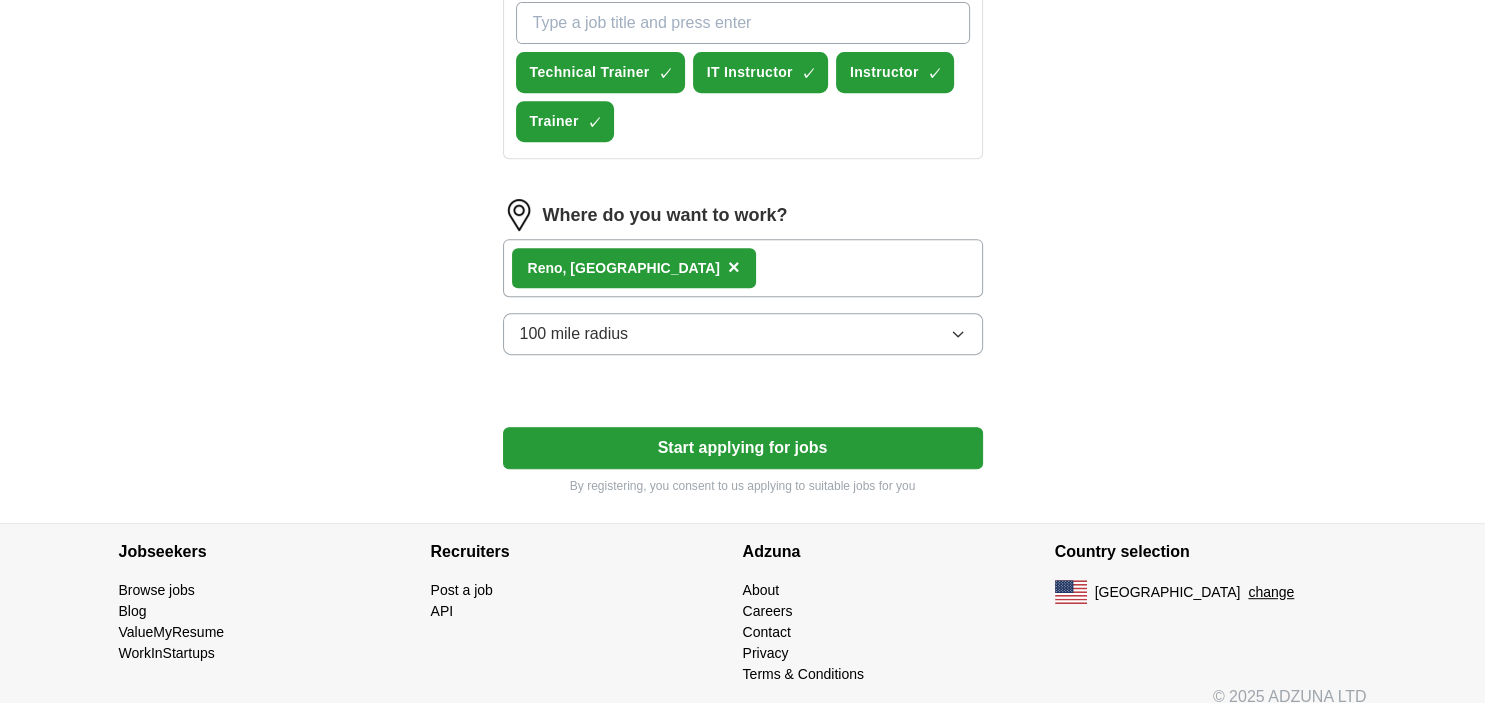click on "Reno , [GEOGRAPHIC_DATA] ×" at bounding box center (743, 268) 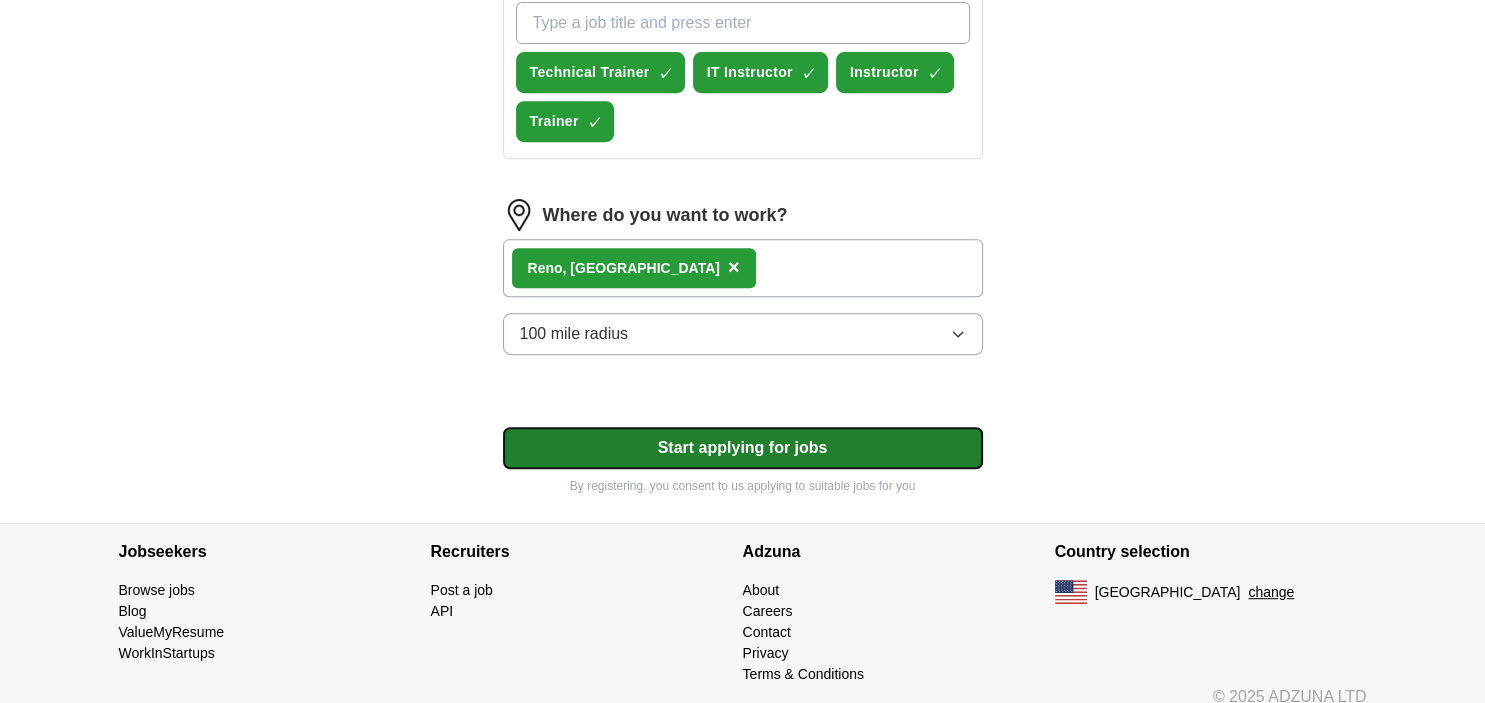 click on "Start applying for jobs" at bounding box center [743, 448] 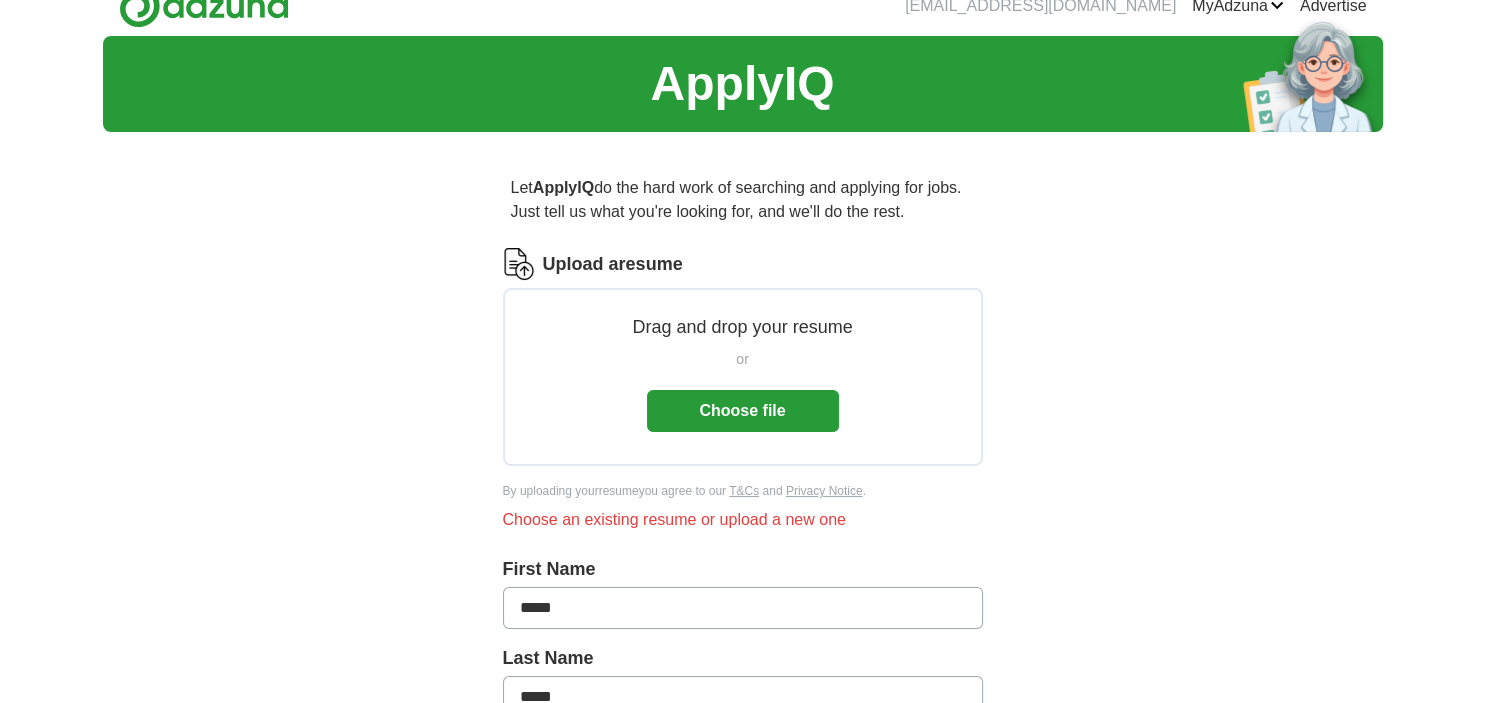 scroll, scrollTop: 0, scrollLeft: 0, axis: both 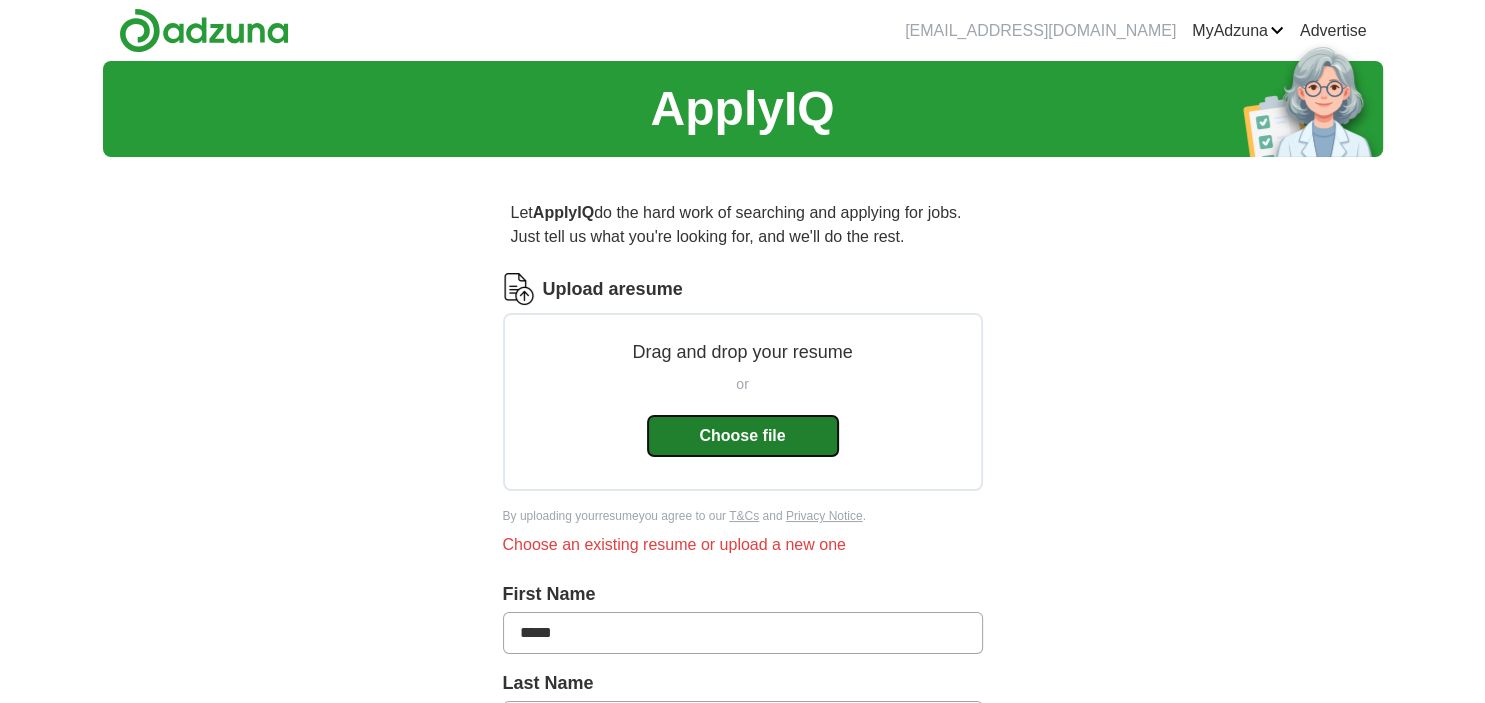 click on "Choose file" at bounding box center [743, 436] 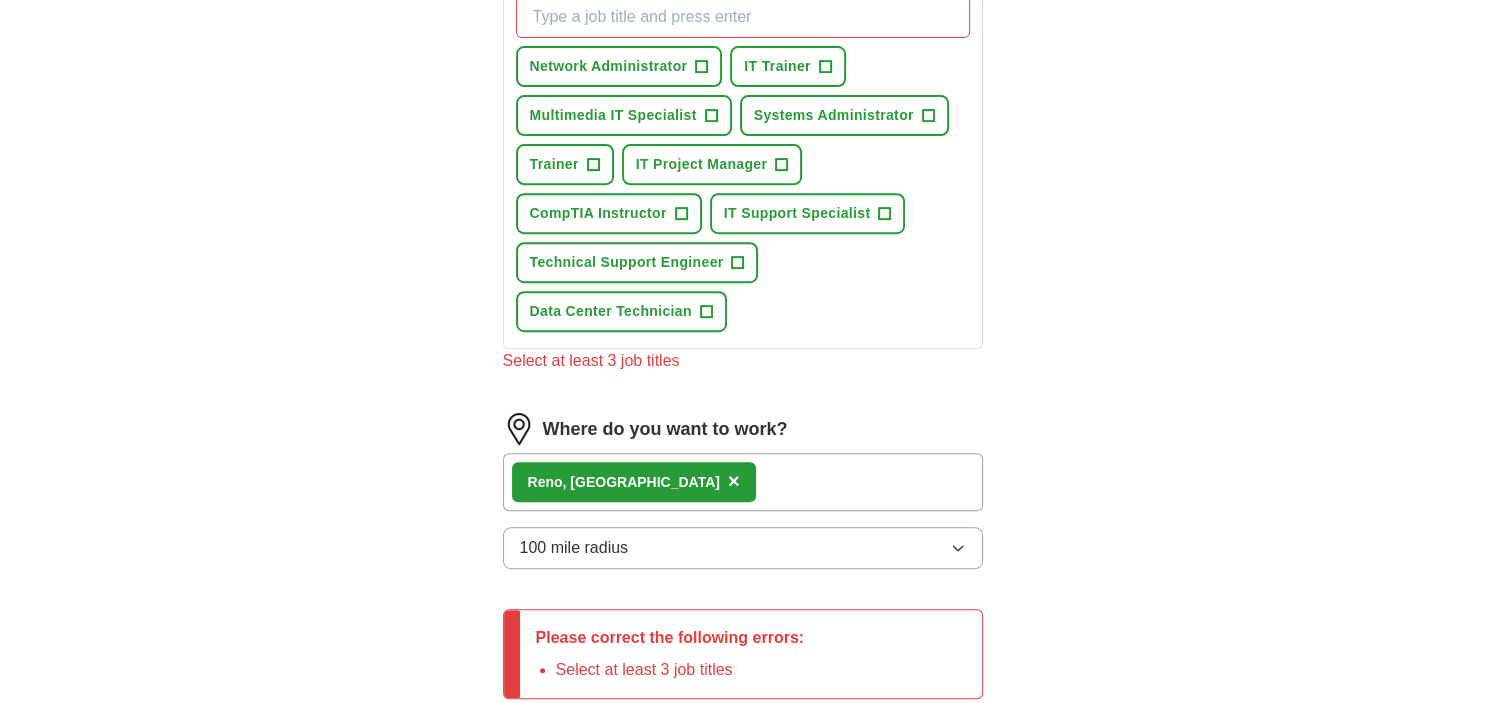scroll, scrollTop: 652, scrollLeft: 0, axis: vertical 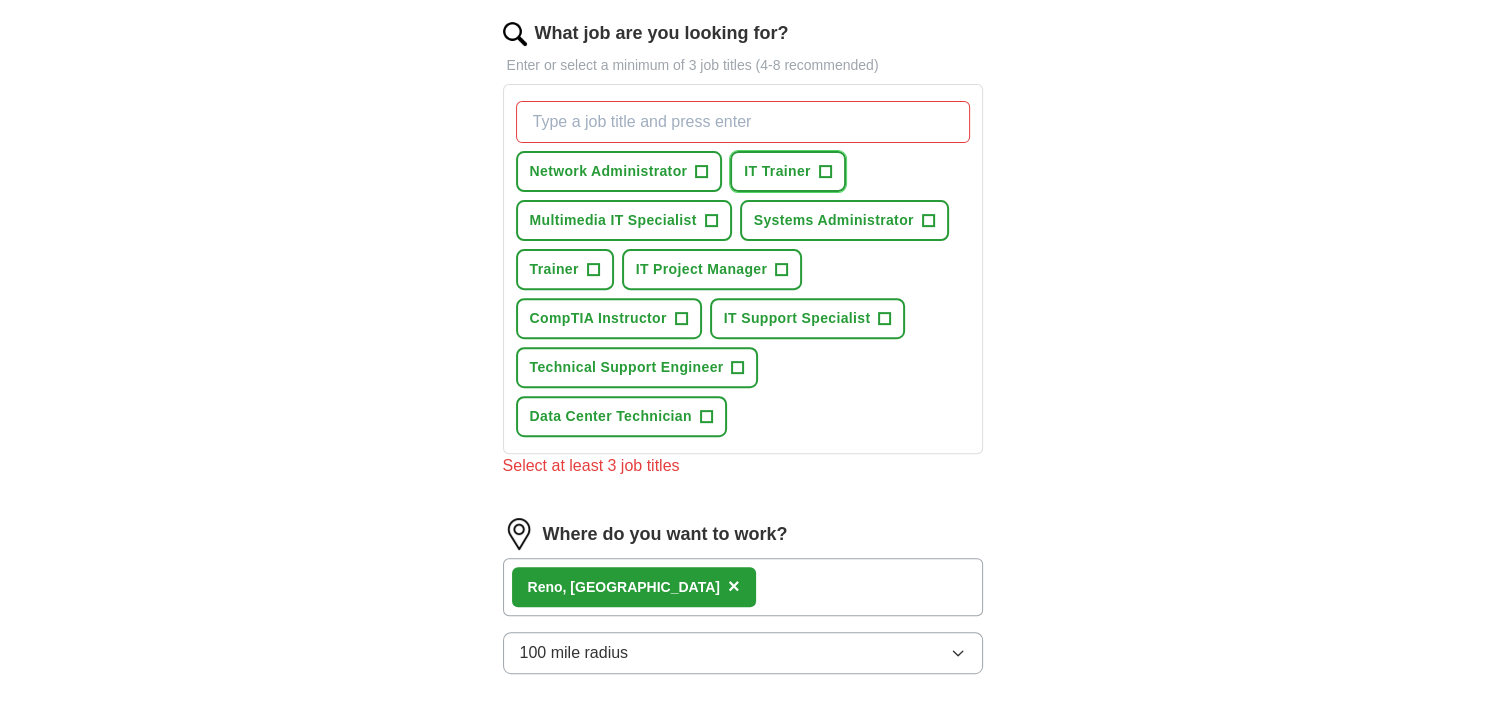 click on "+" at bounding box center (825, 172) 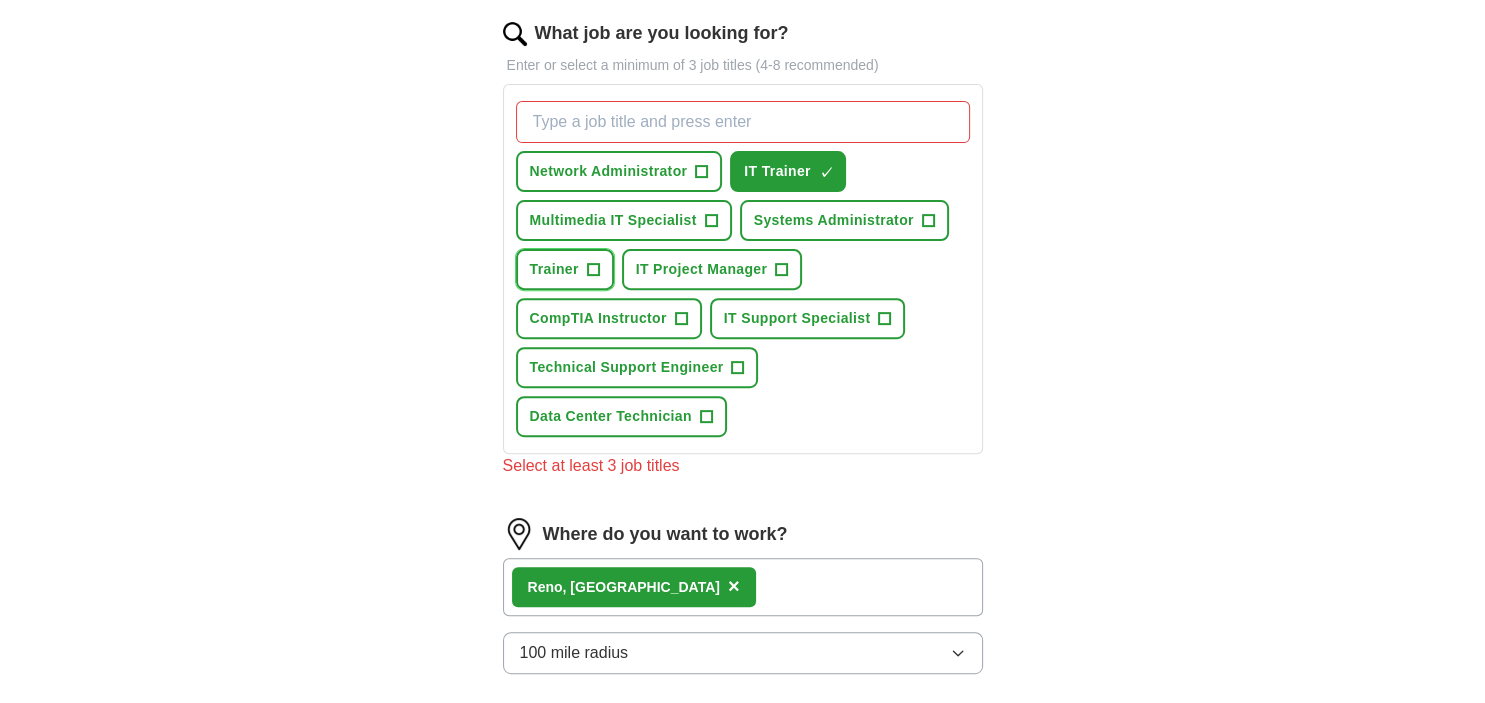 click on "+" at bounding box center [593, 270] 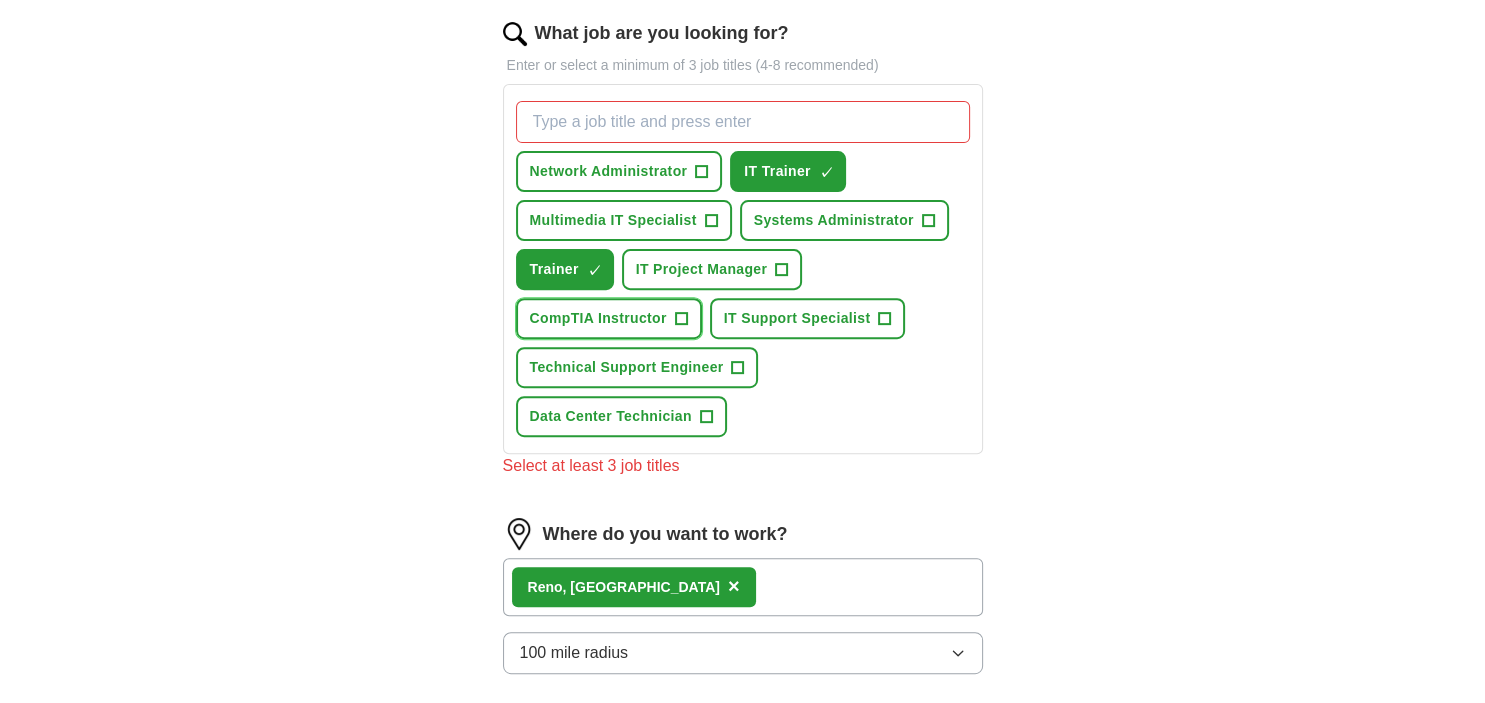 click on "+" at bounding box center [681, 319] 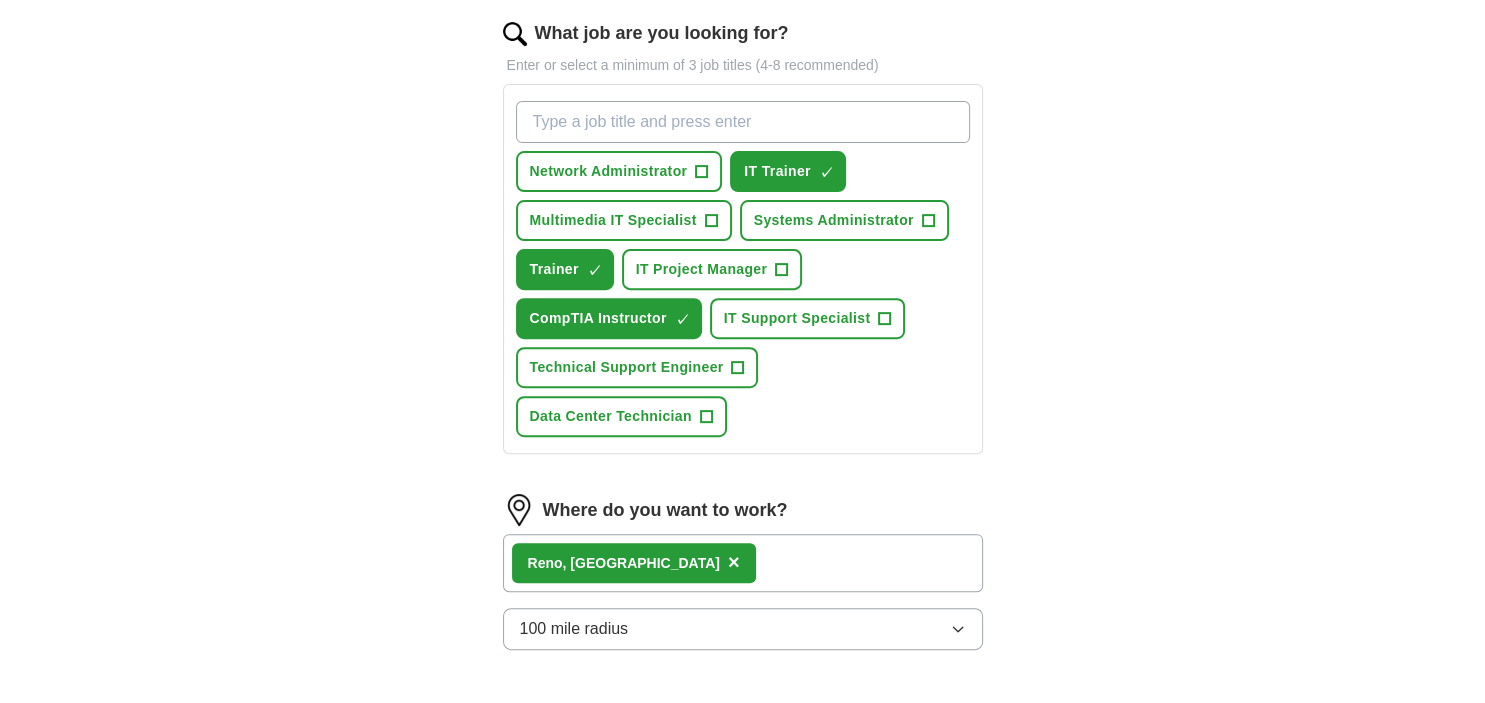 click on "What job are you looking for?" at bounding box center (743, 122) 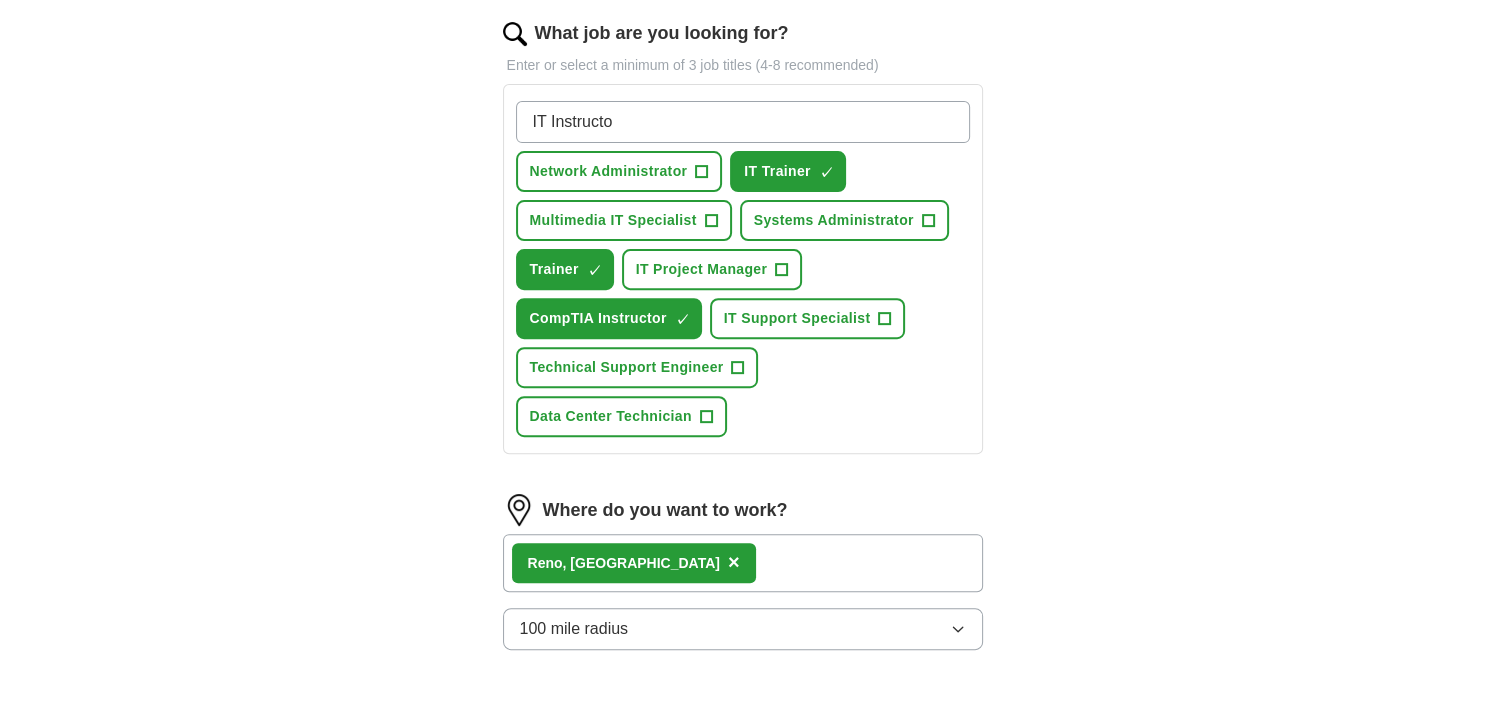 type on "IT Instructor" 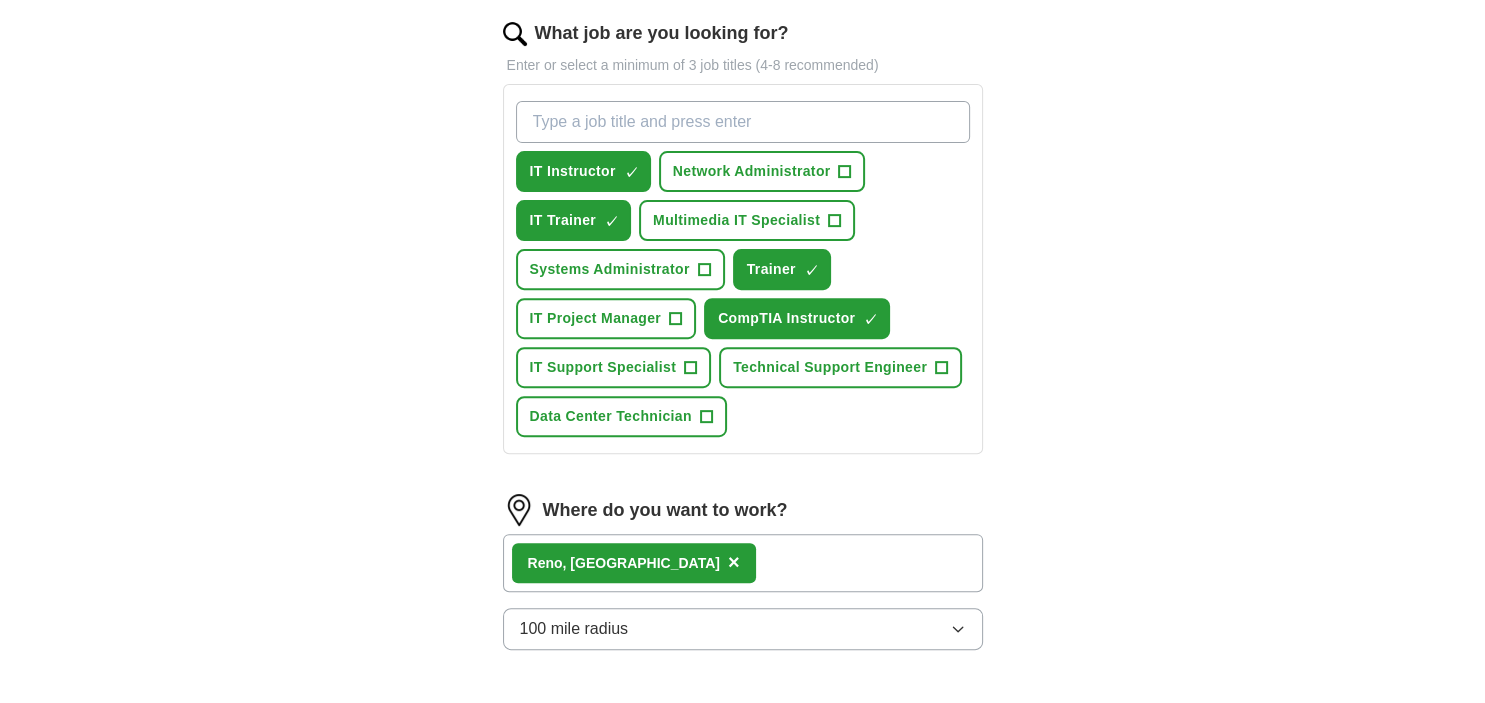 click on "What job are you looking for?" at bounding box center (743, 122) 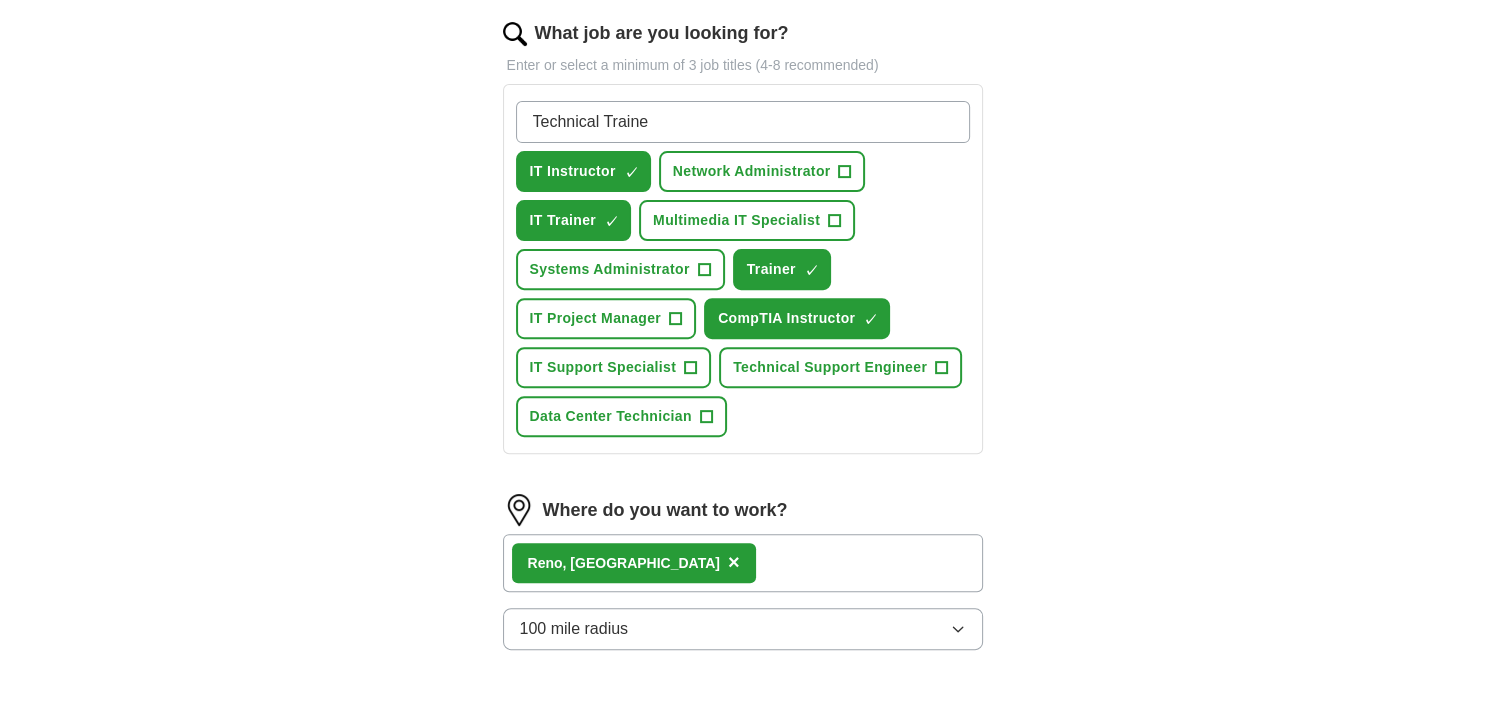 type on "Technical Trainer" 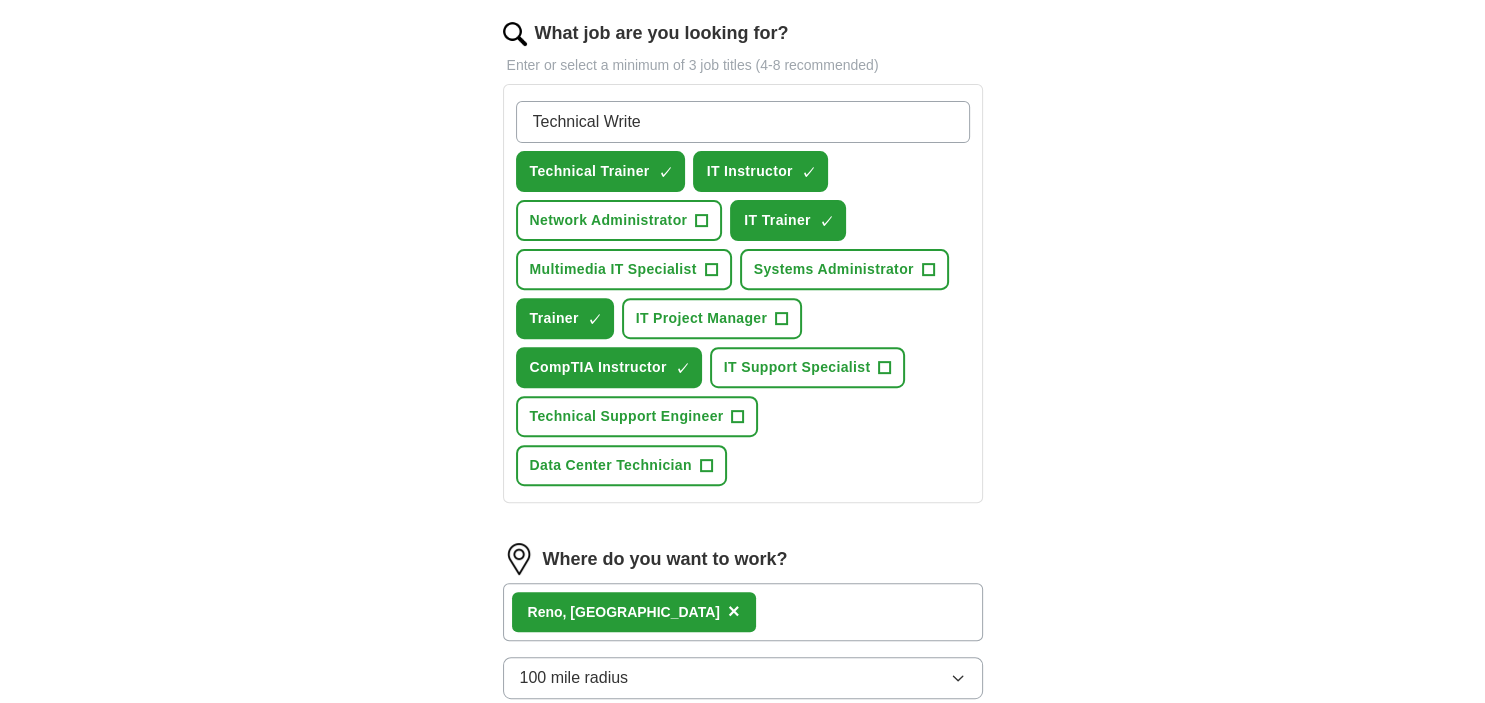 type on "Technical Writer" 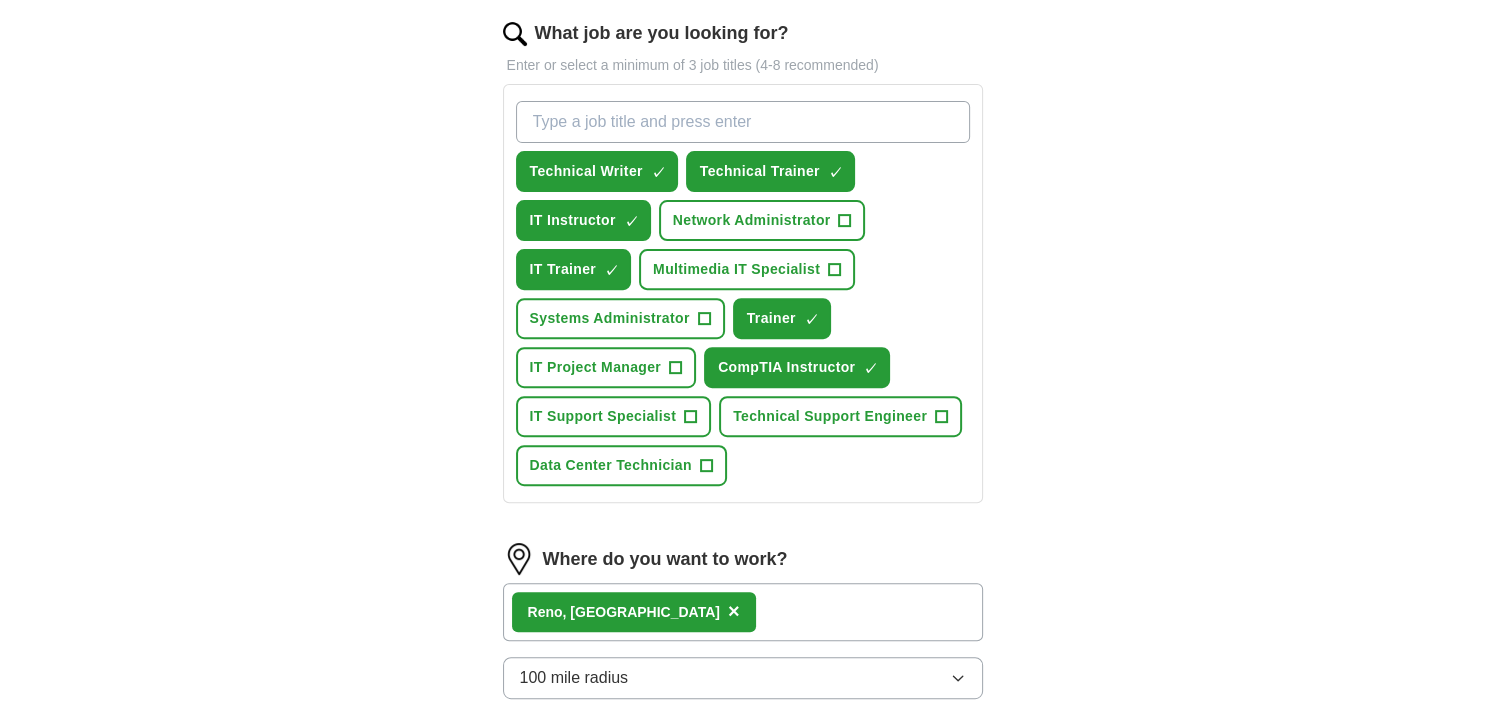click on "What job are you looking for?" at bounding box center [743, 122] 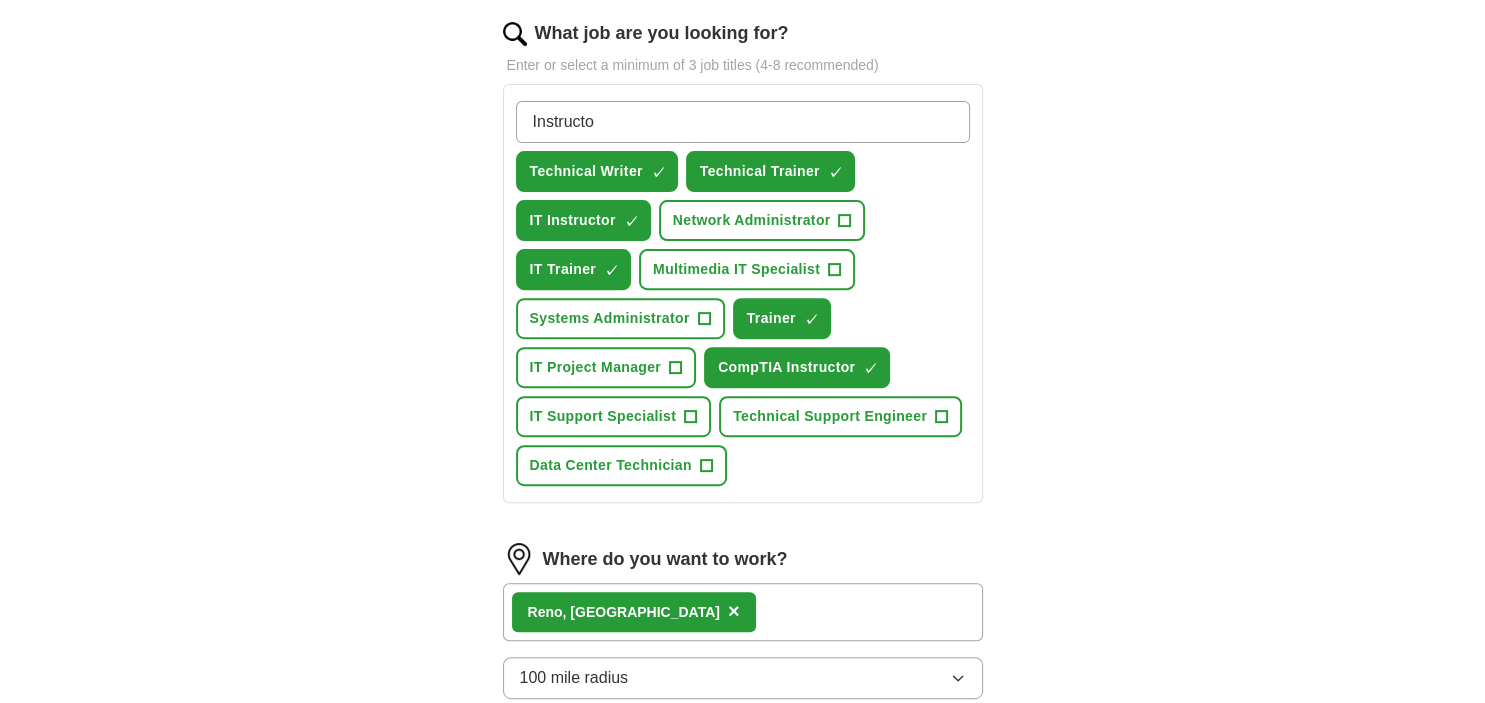 type on "Instructor" 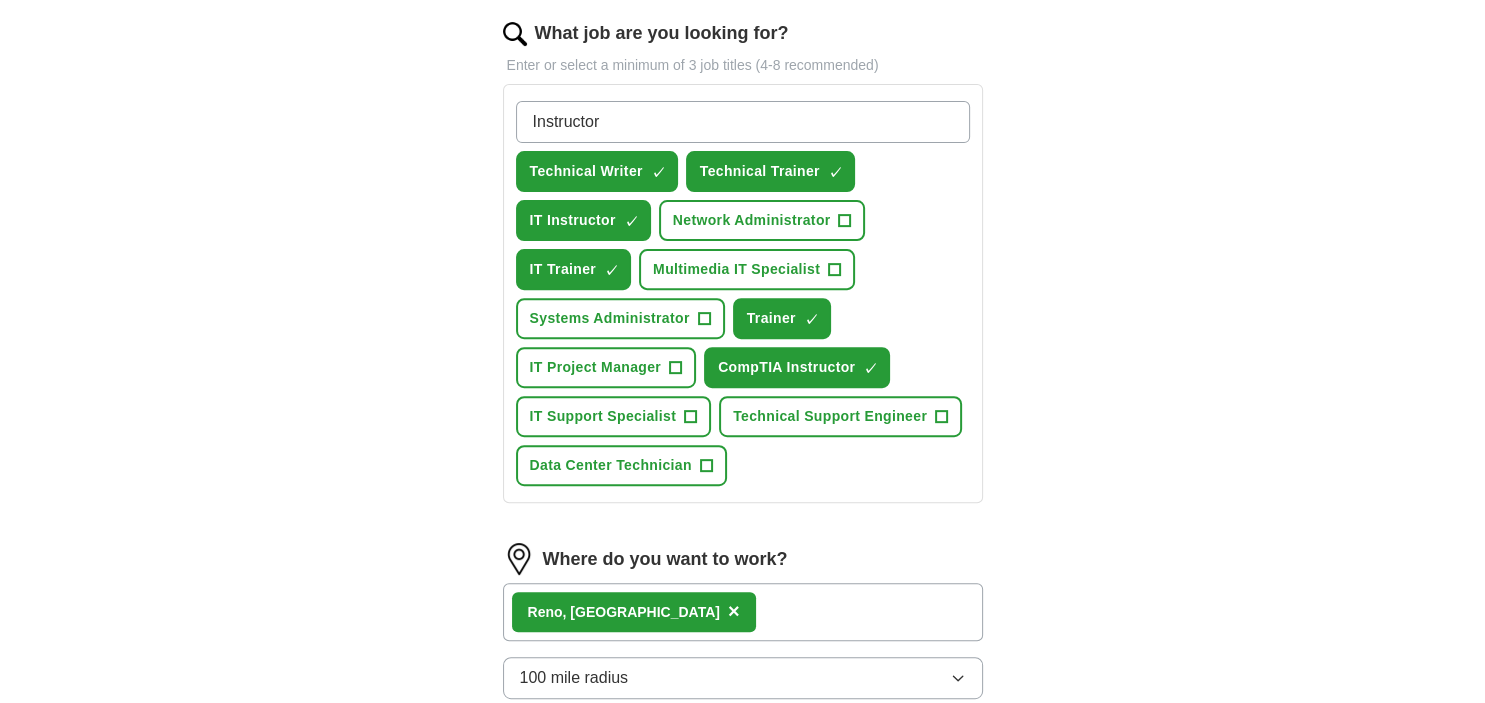 type 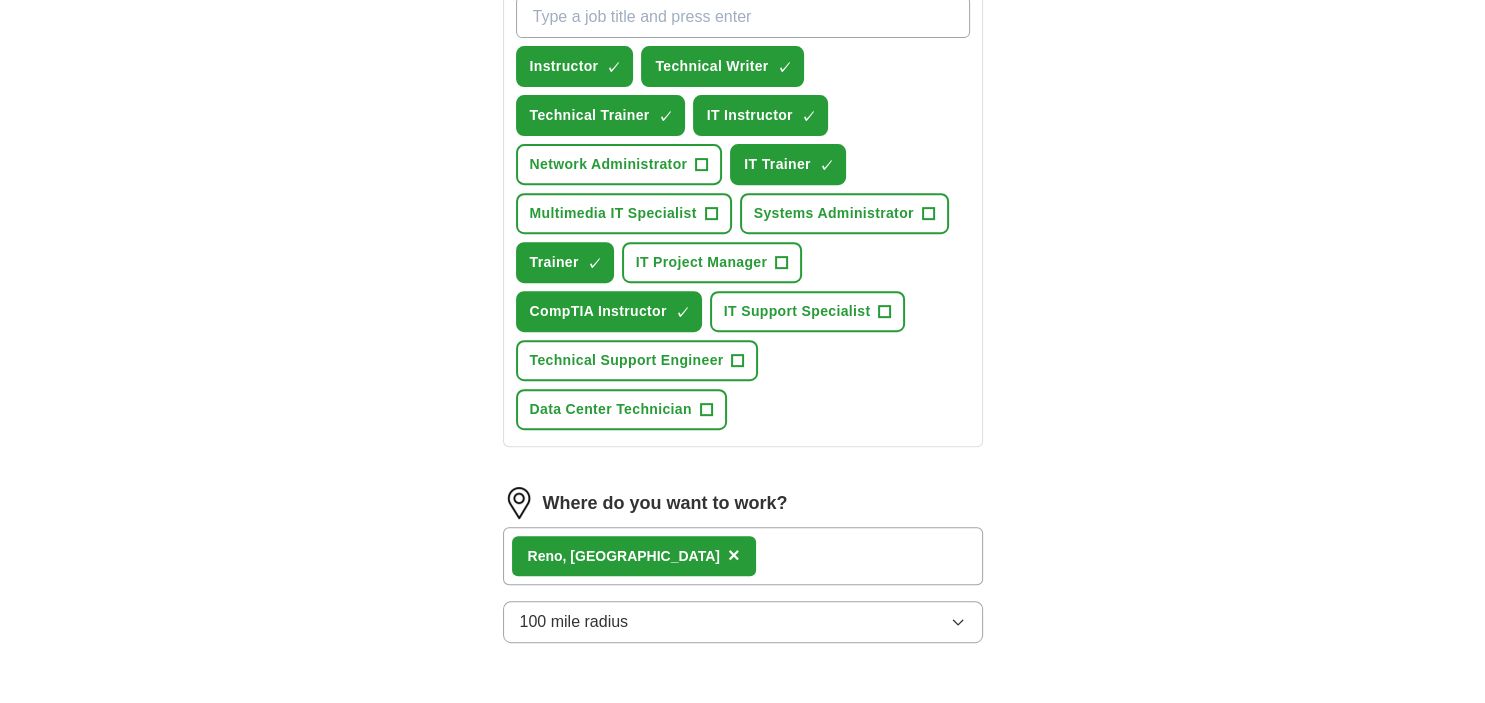 scroll, scrollTop: 863, scrollLeft: 0, axis: vertical 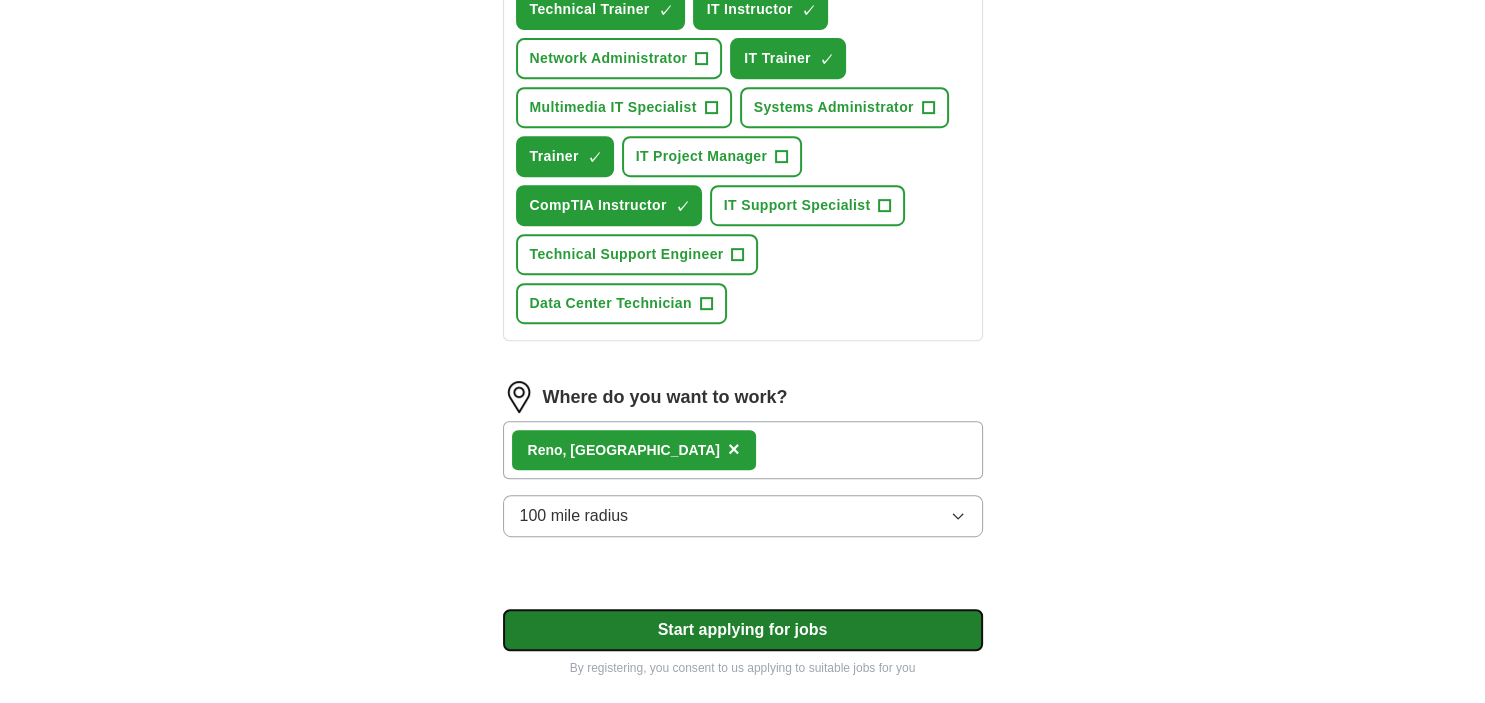 click on "Start applying for jobs" at bounding box center [743, 630] 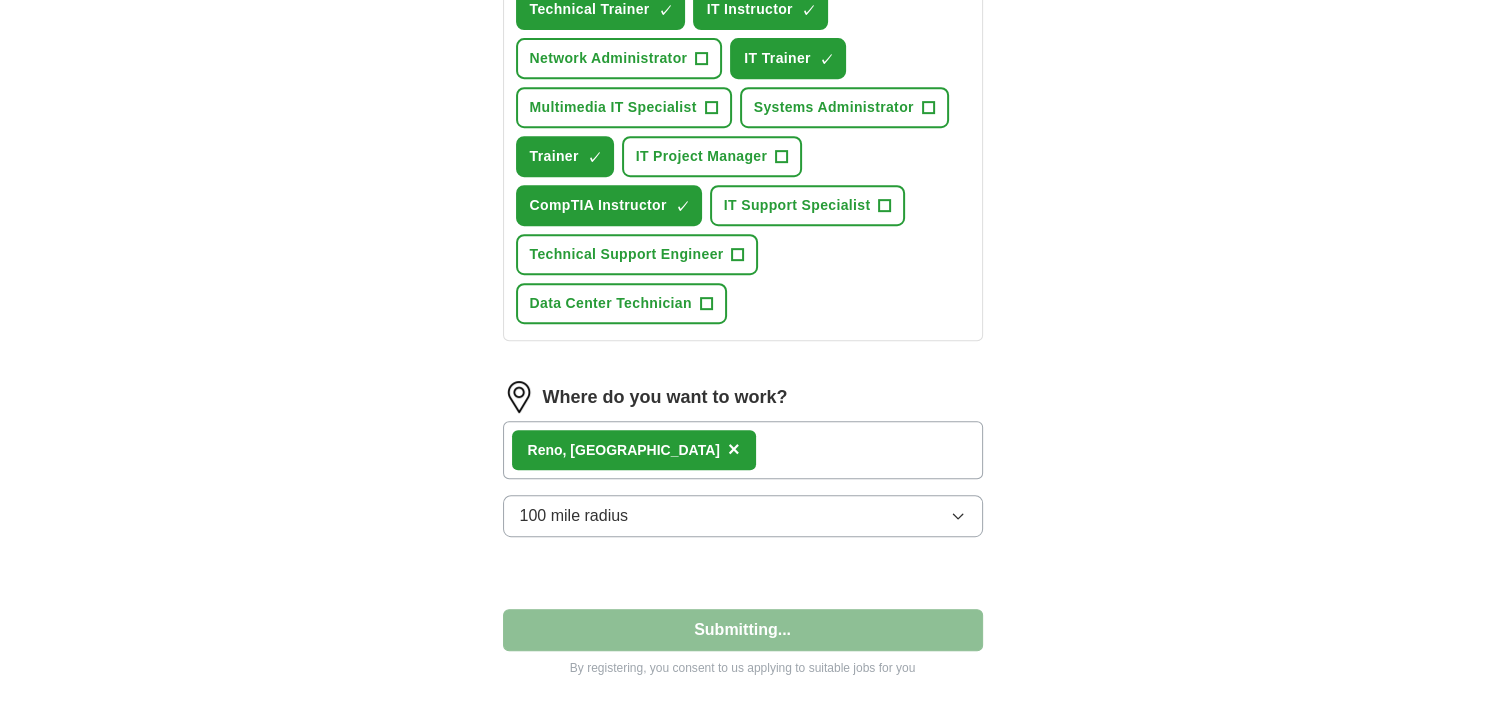 select on "**" 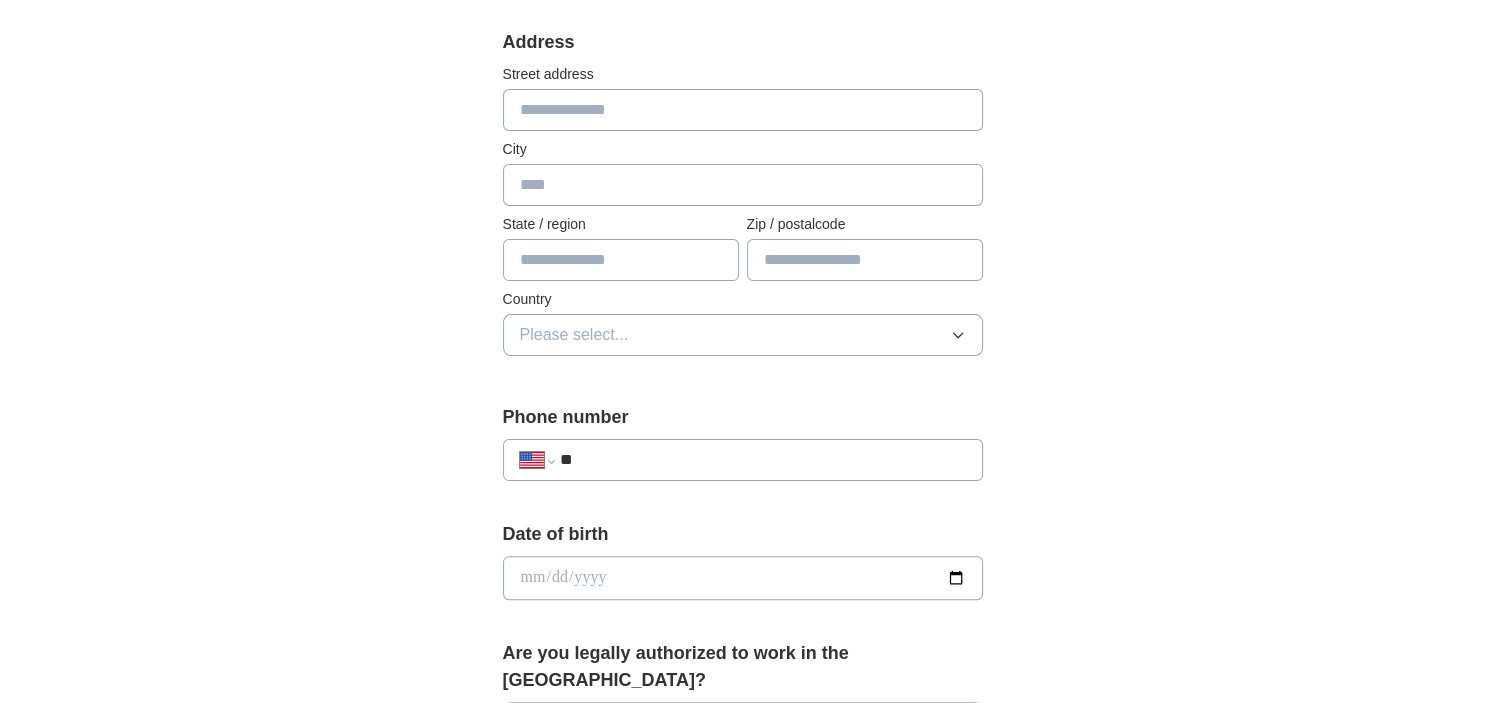 scroll, scrollTop: 316, scrollLeft: 0, axis: vertical 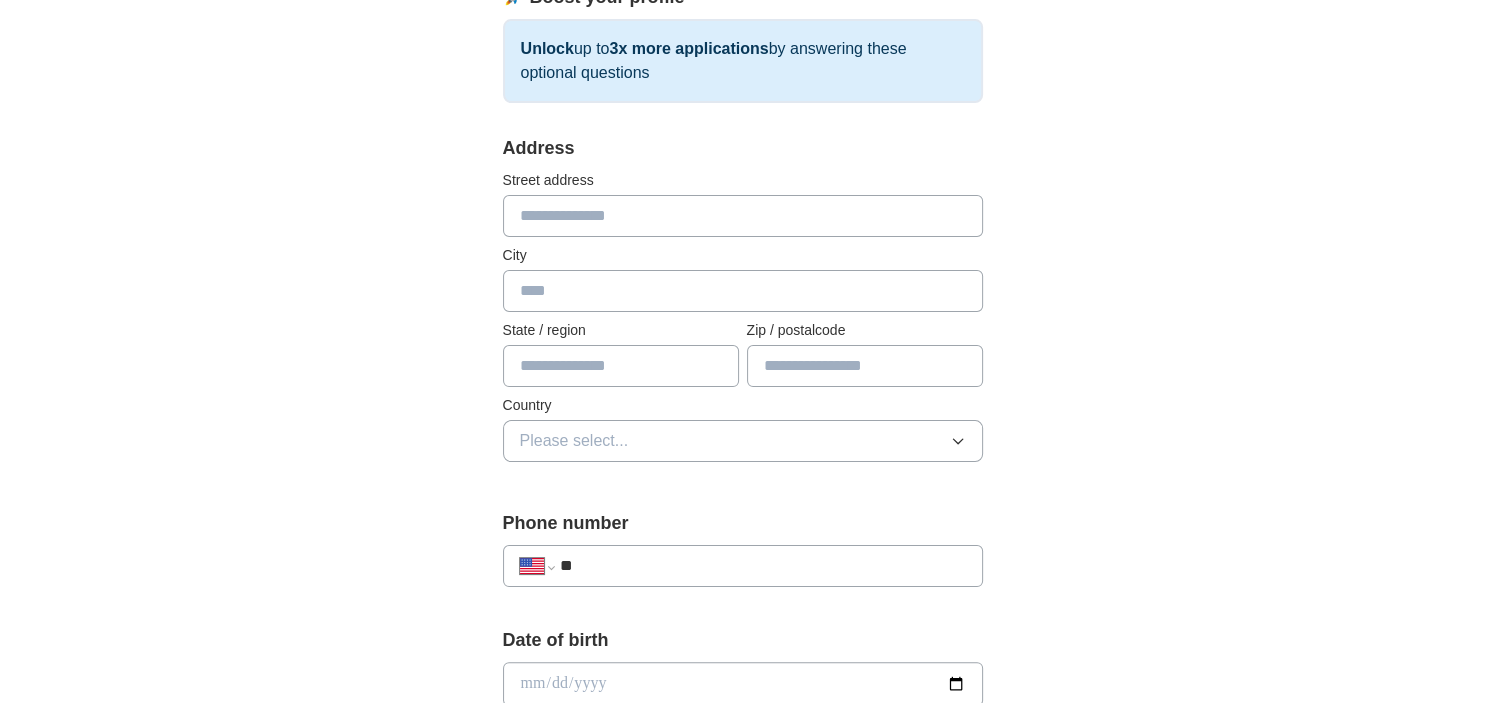 click at bounding box center (743, 216) 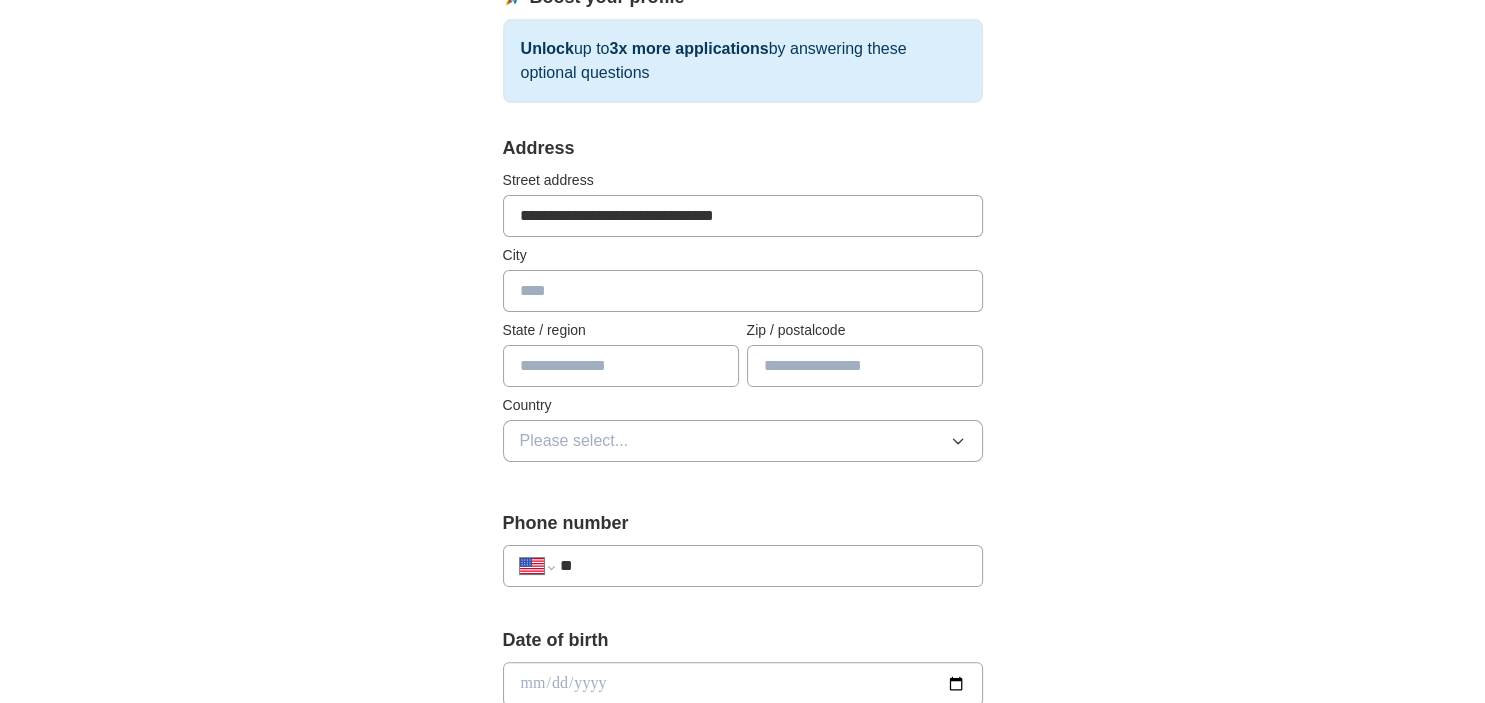type on "**********" 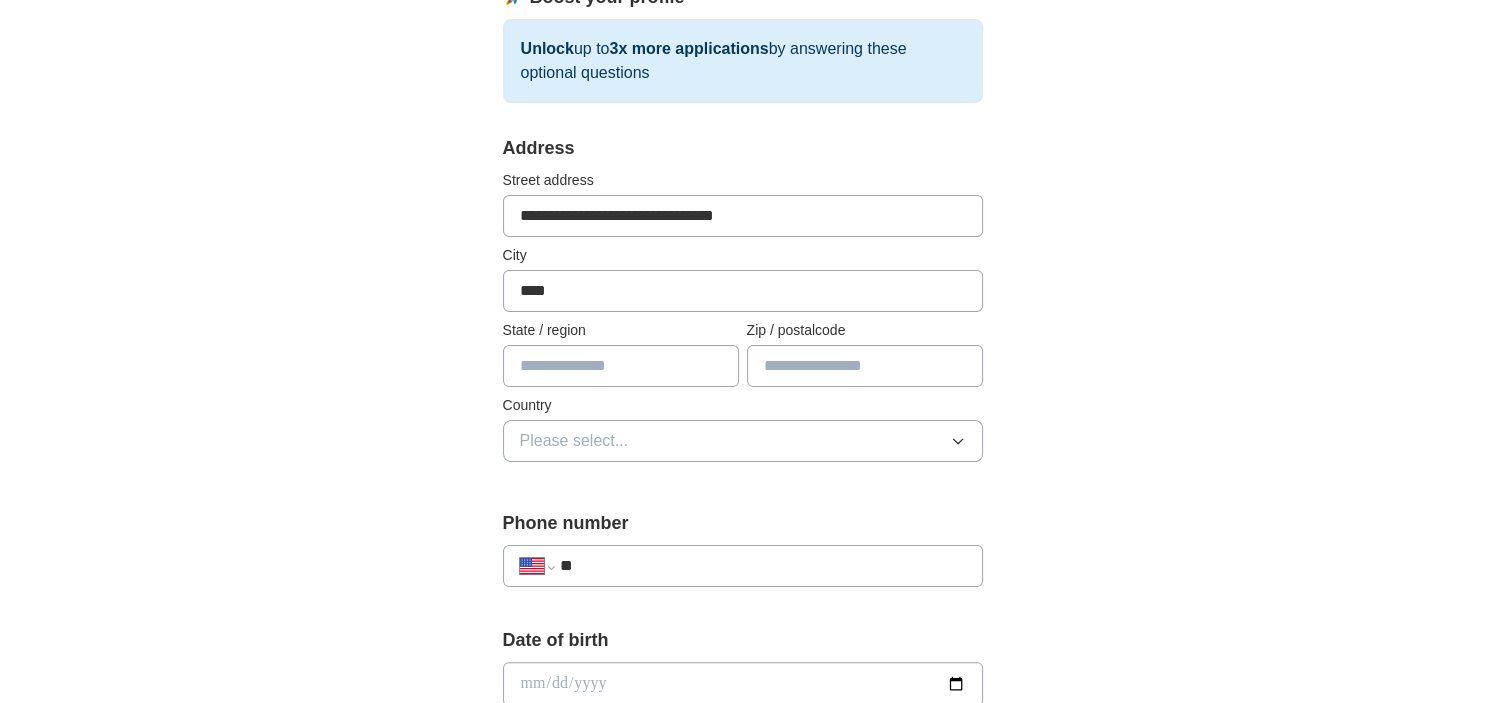 type on "****" 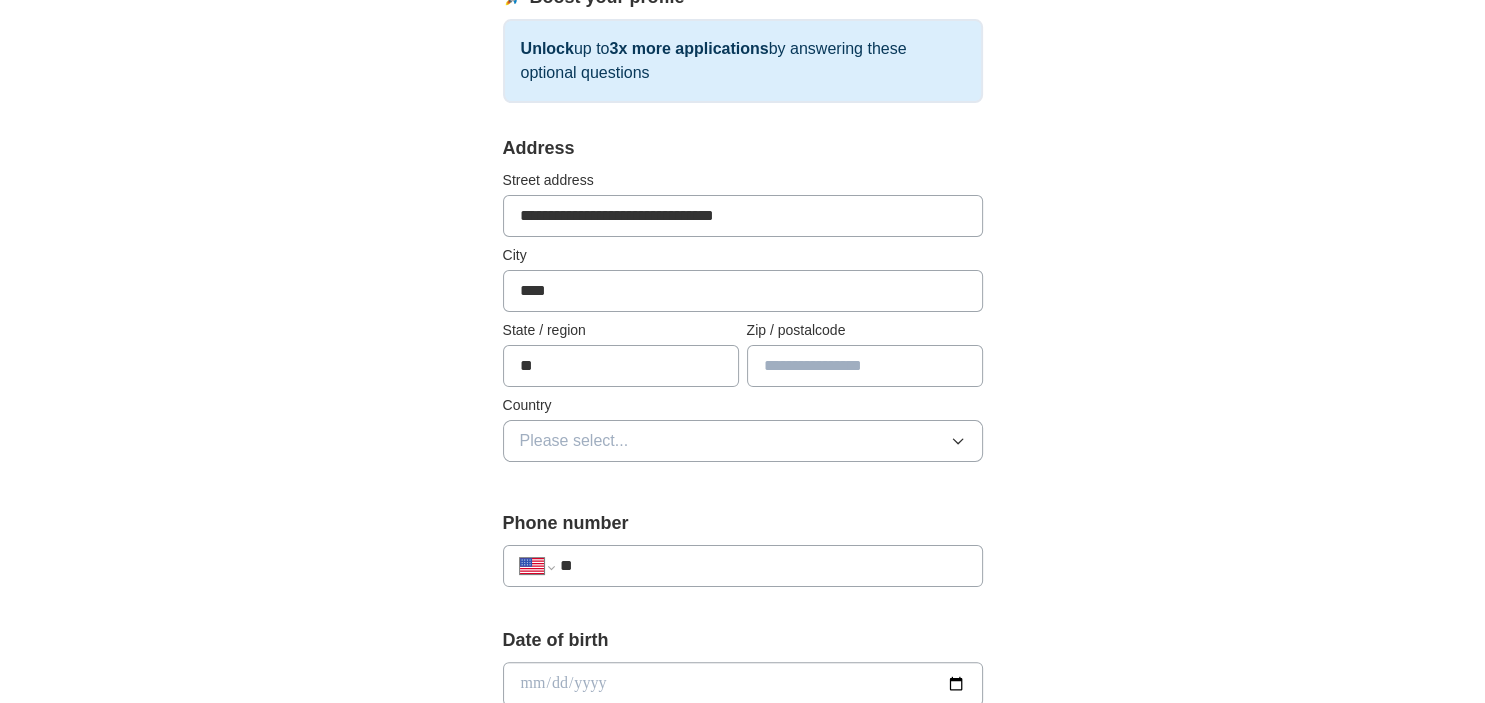 type on "**" 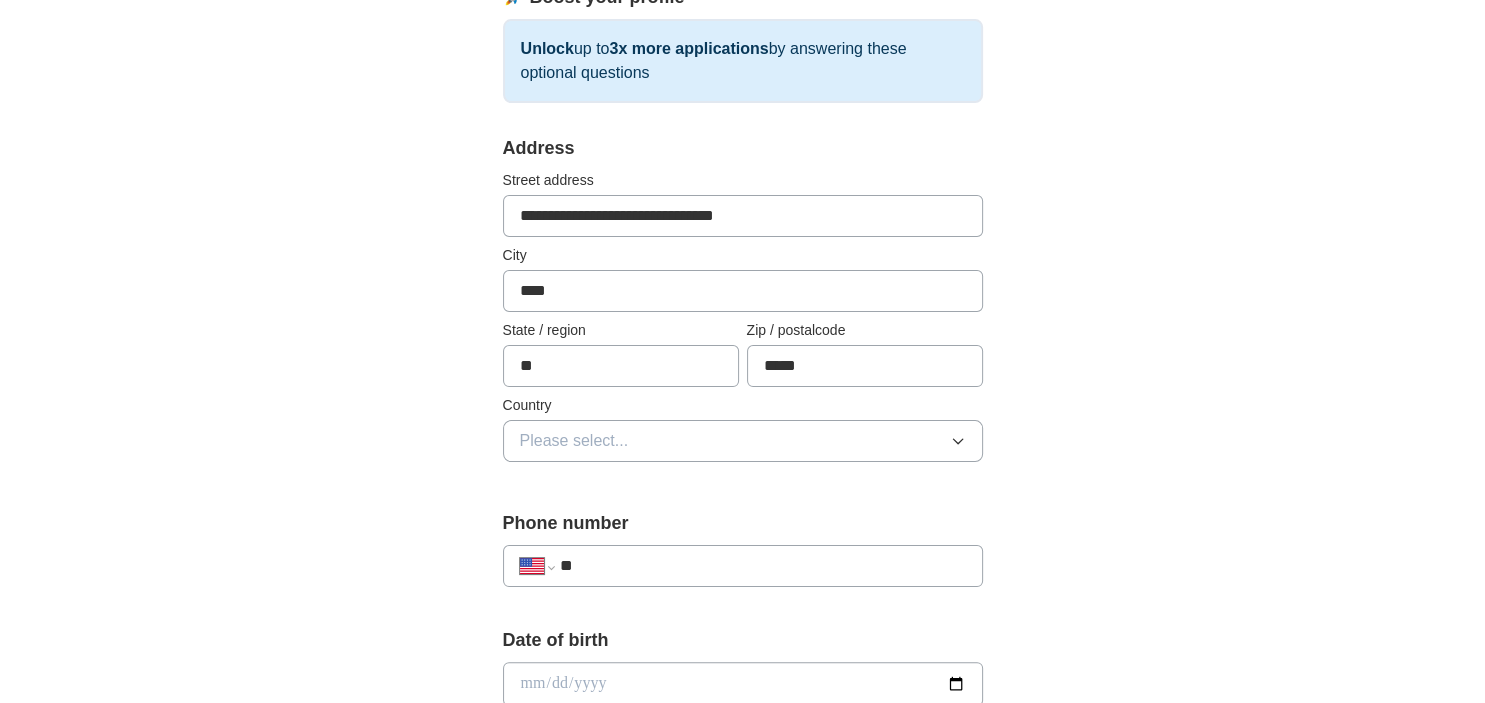 type on "*****" 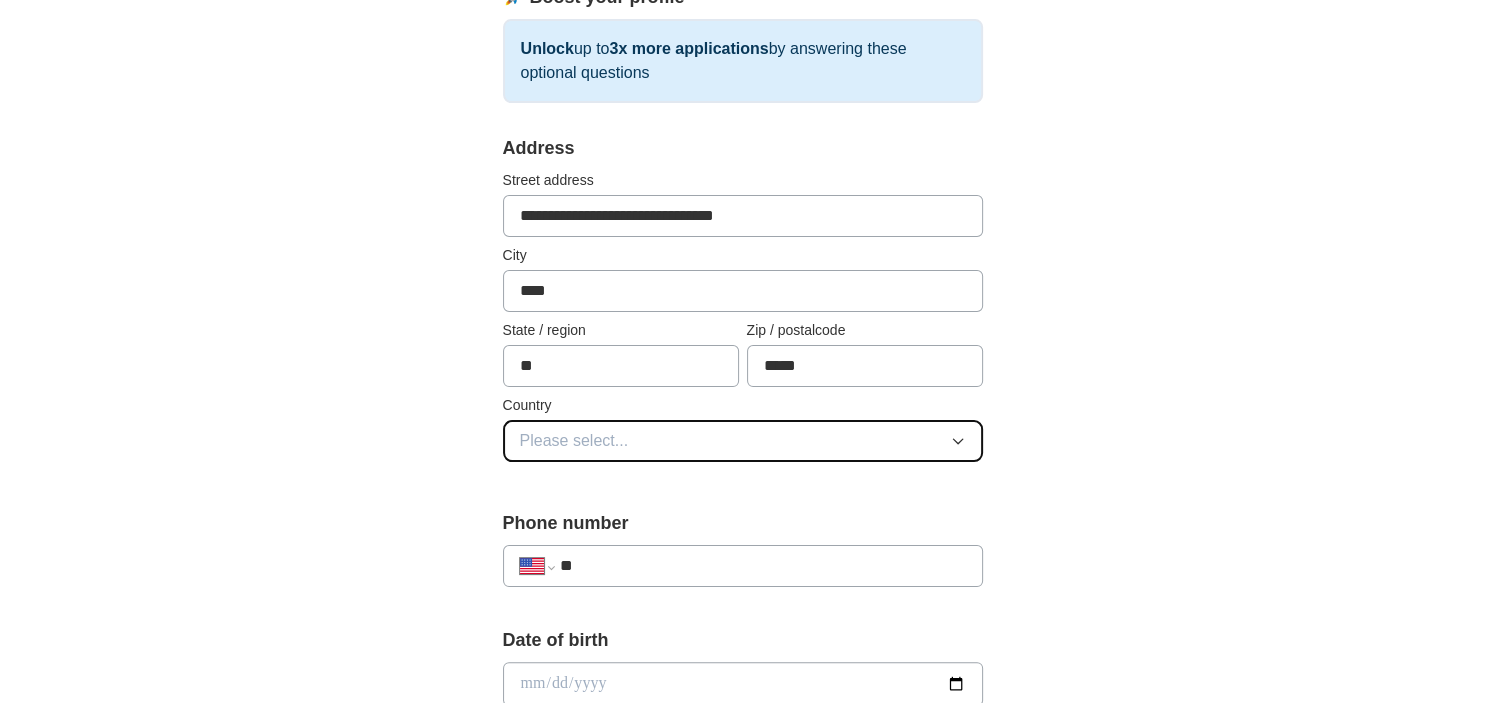 type 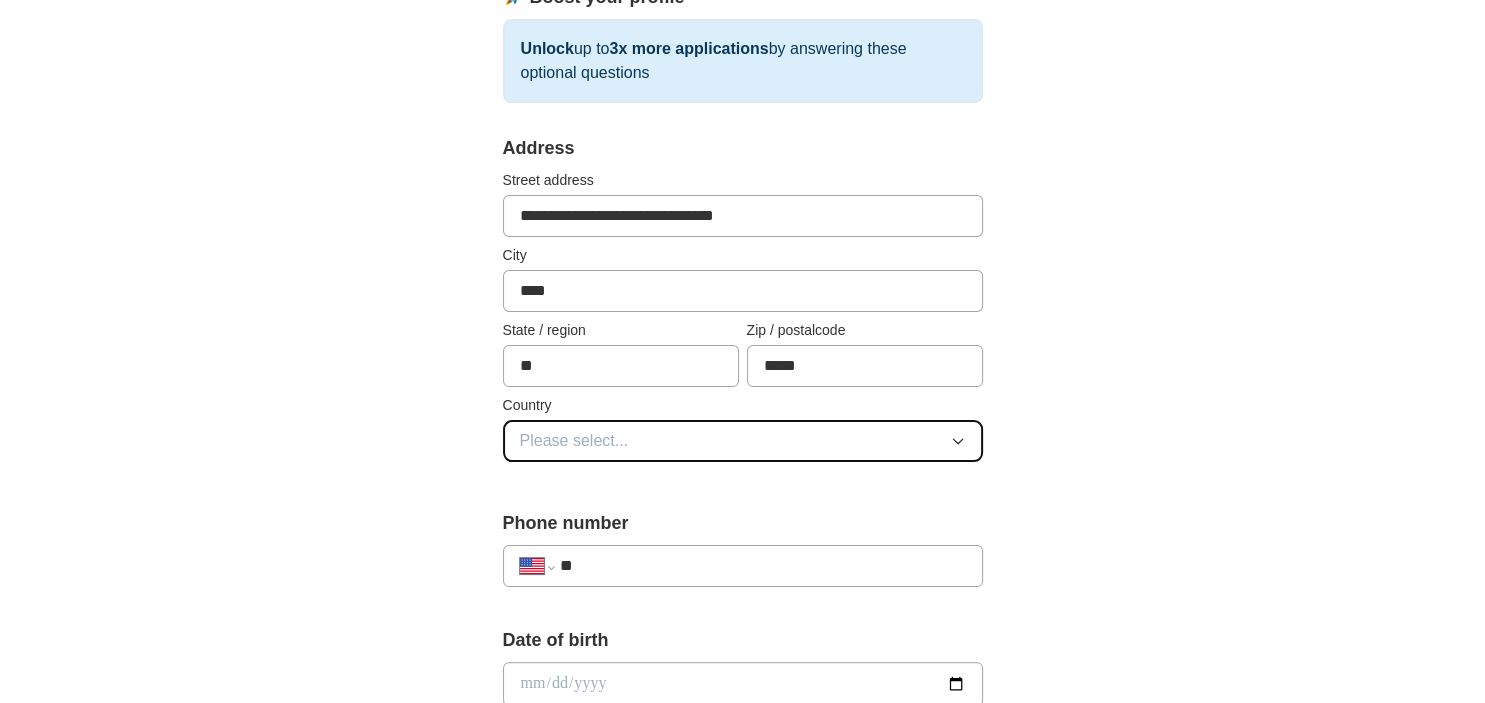 click on "Please select..." at bounding box center [743, 441] 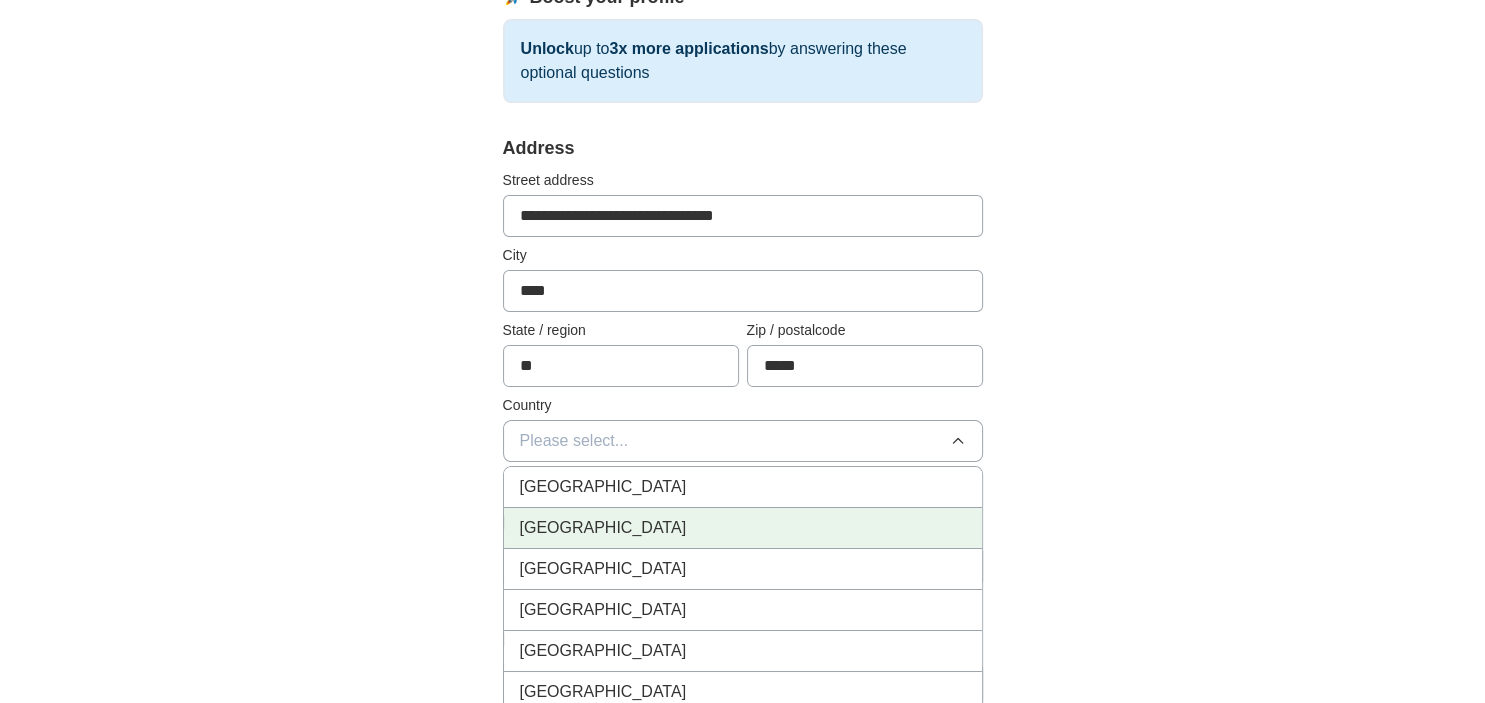 click on "[GEOGRAPHIC_DATA]" at bounding box center [743, 528] 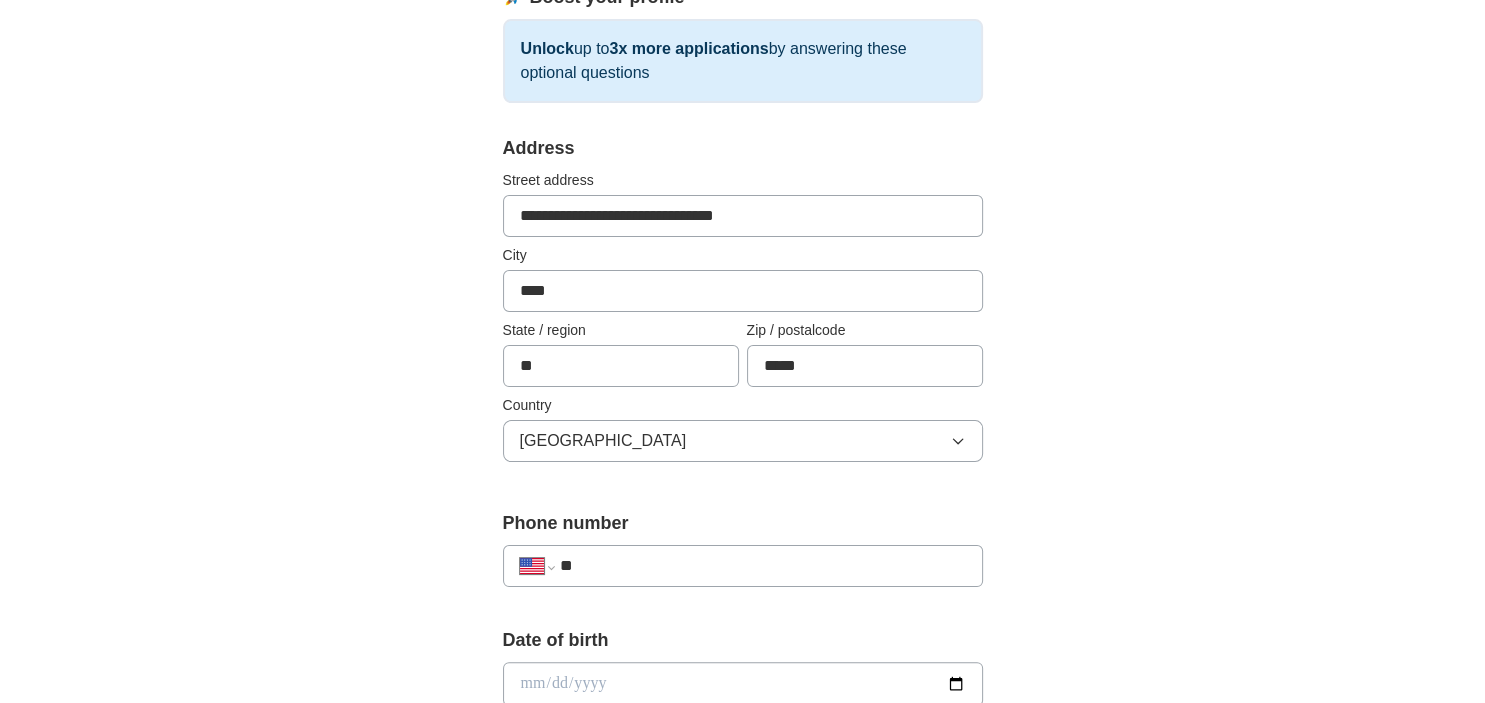 scroll, scrollTop: 422, scrollLeft: 0, axis: vertical 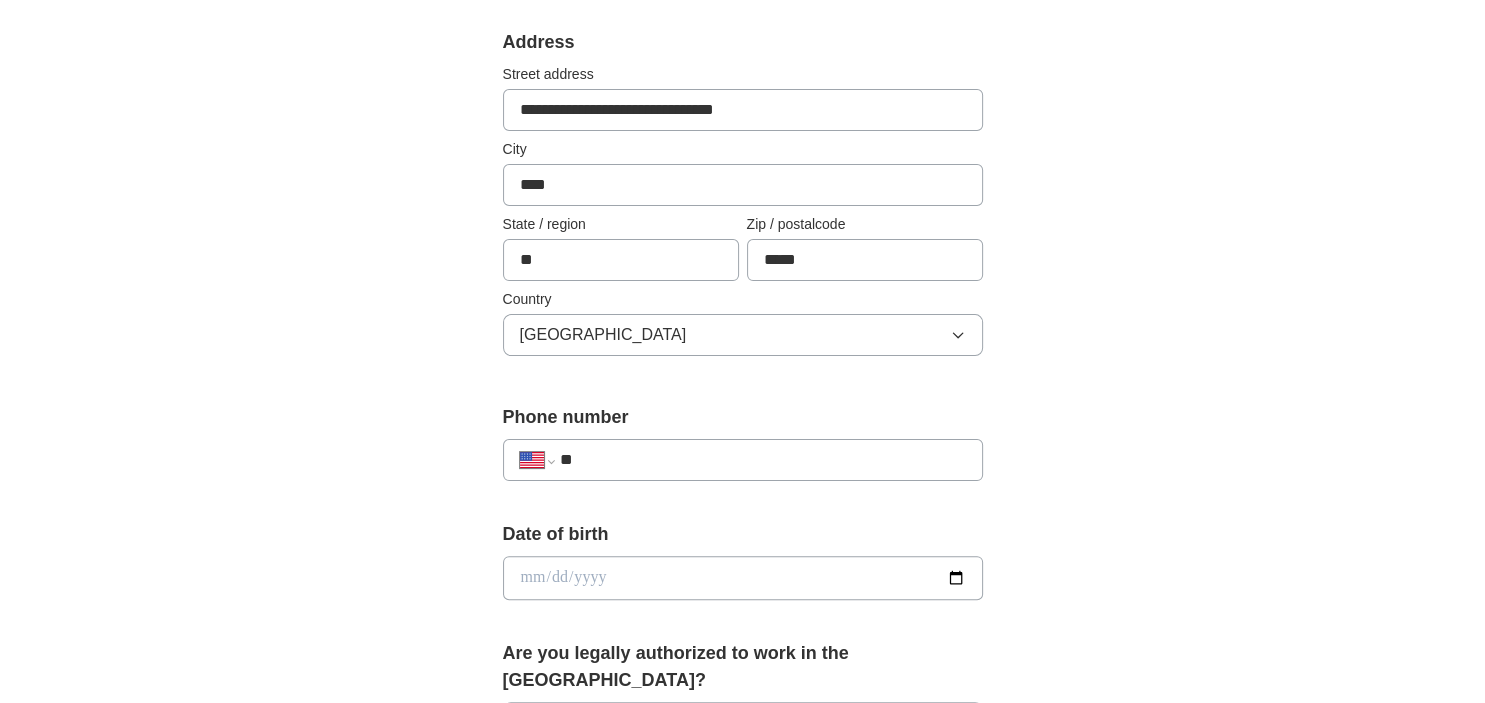 click on "**" at bounding box center (762, 460) 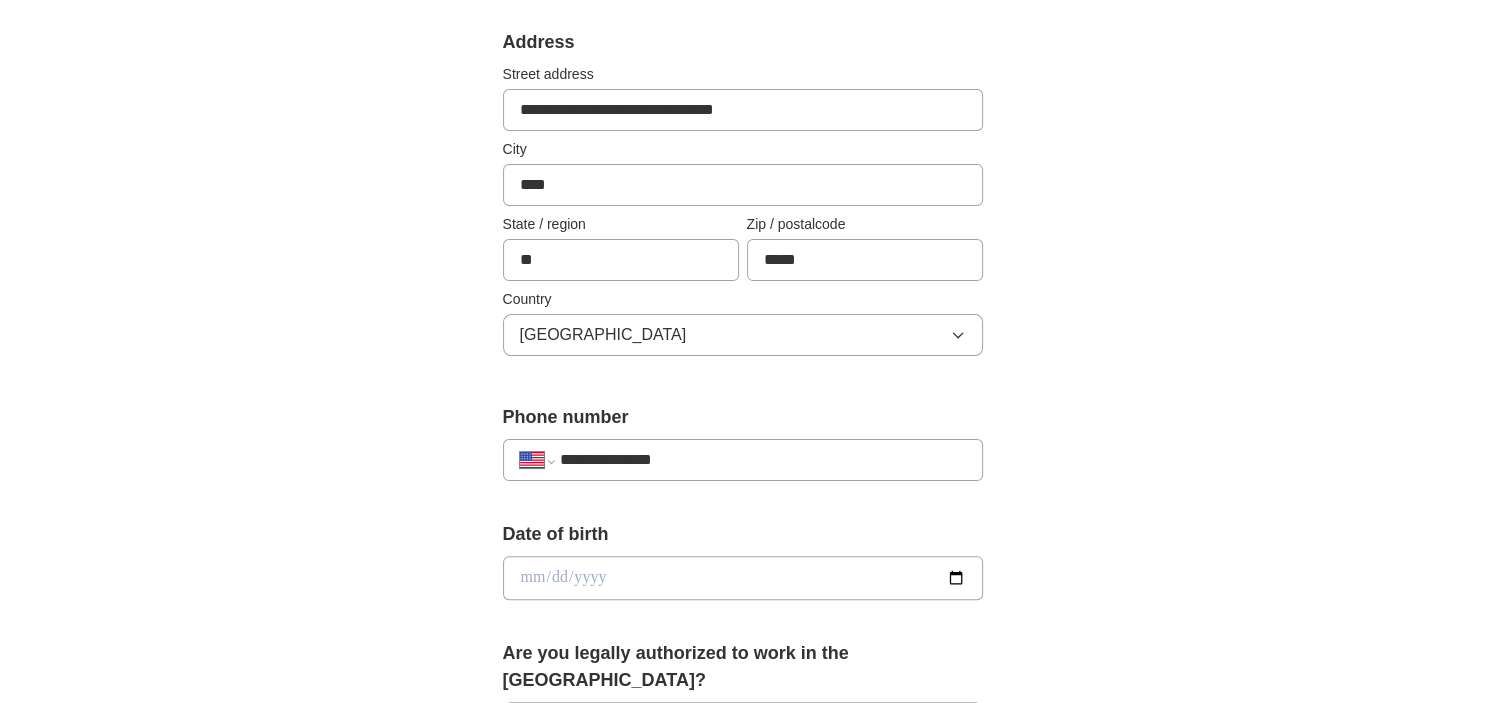 type on "**********" 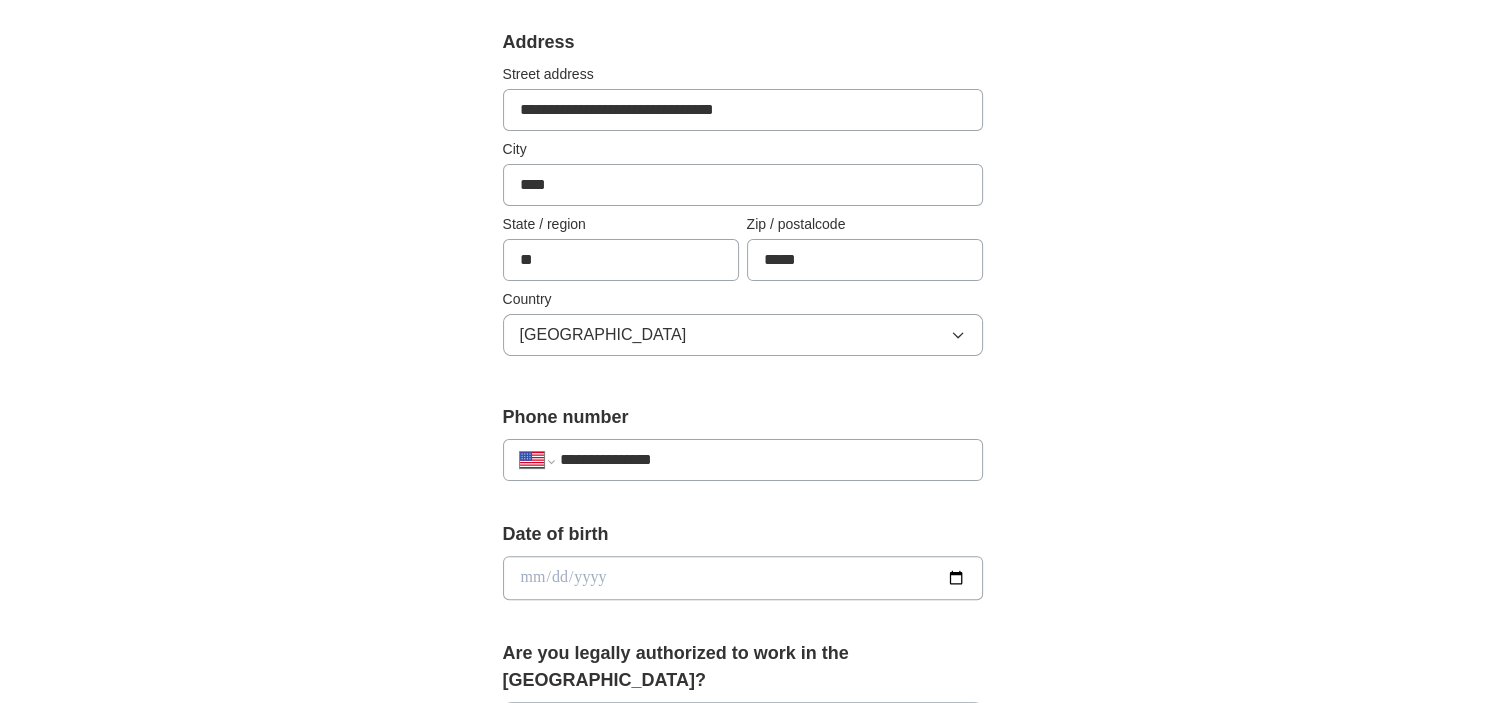type on "**********" 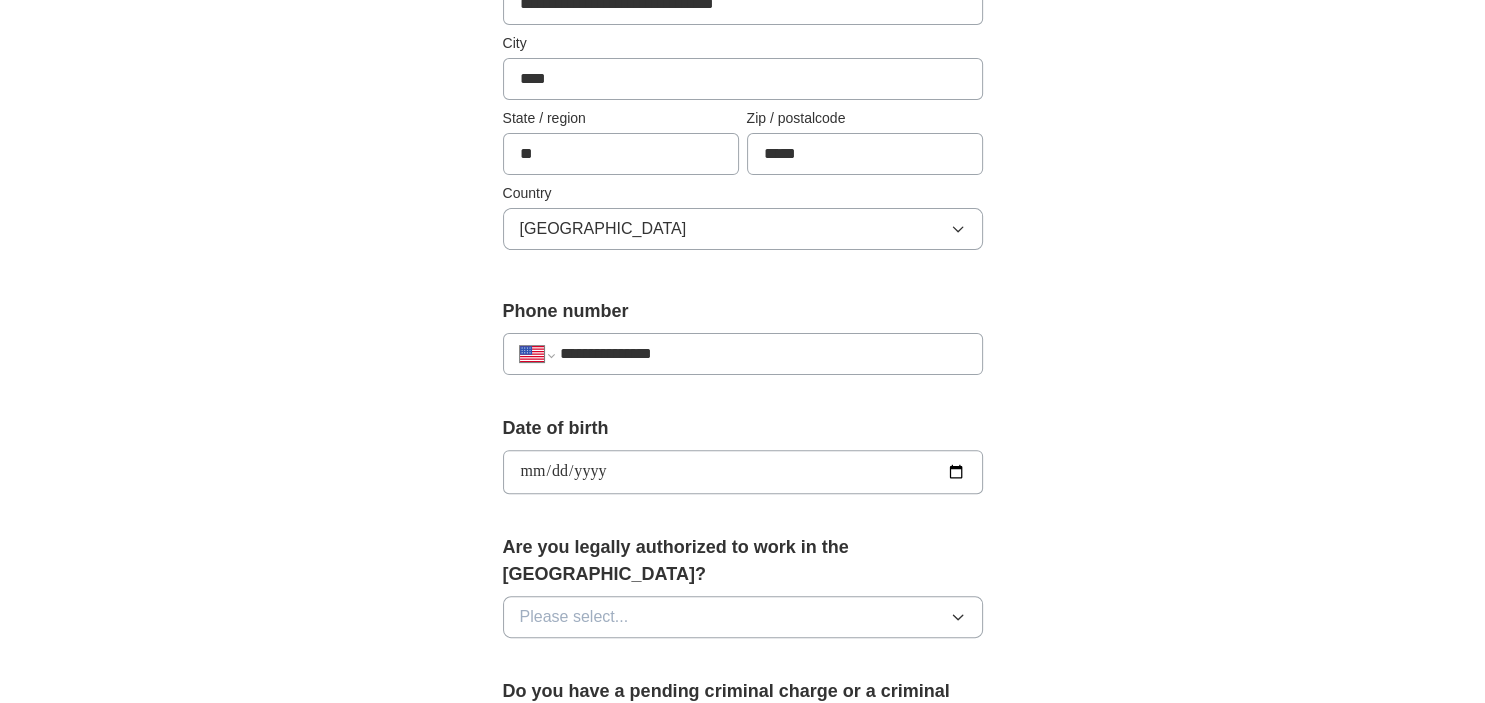 scroll, scrollTop: 633, scrollLeft: 0, axis: vertical 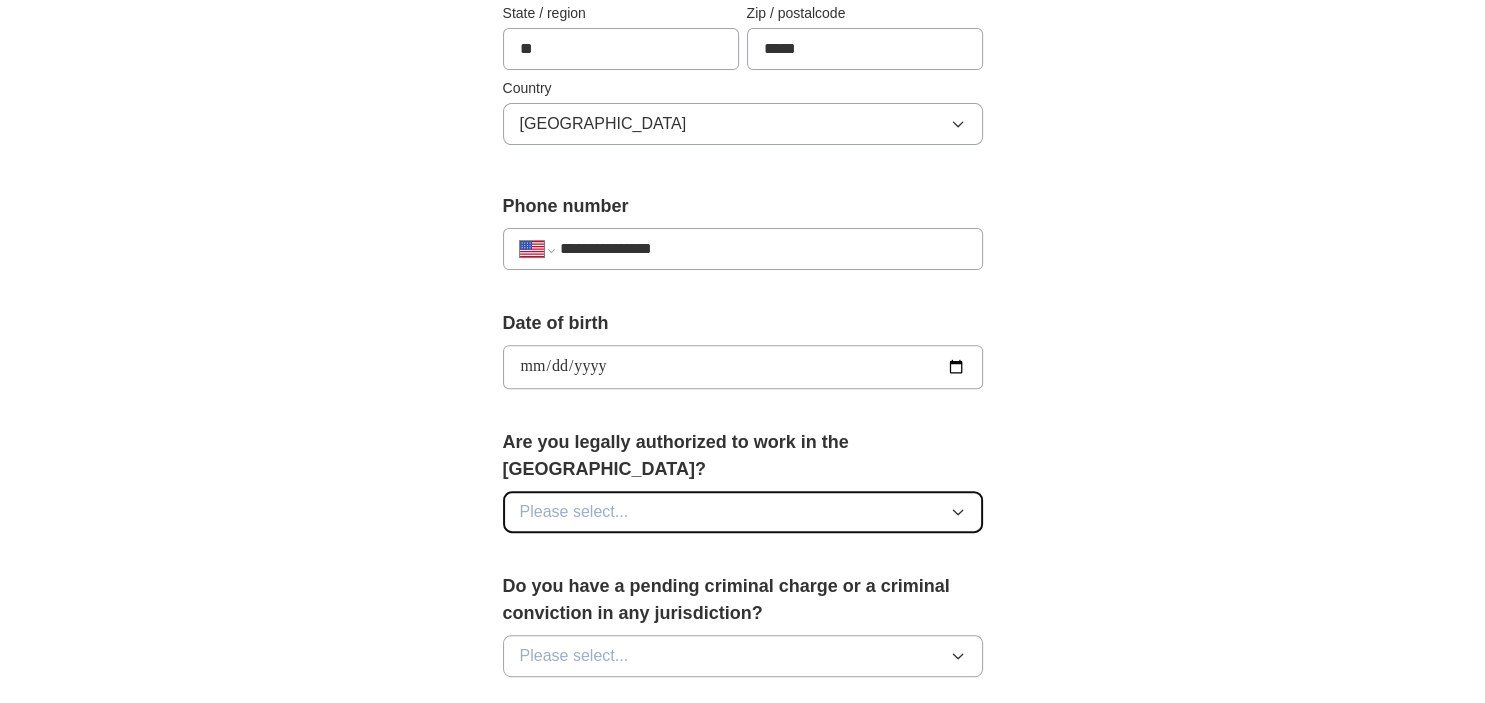 click on "Please select..." at bounding box center [743, 512] 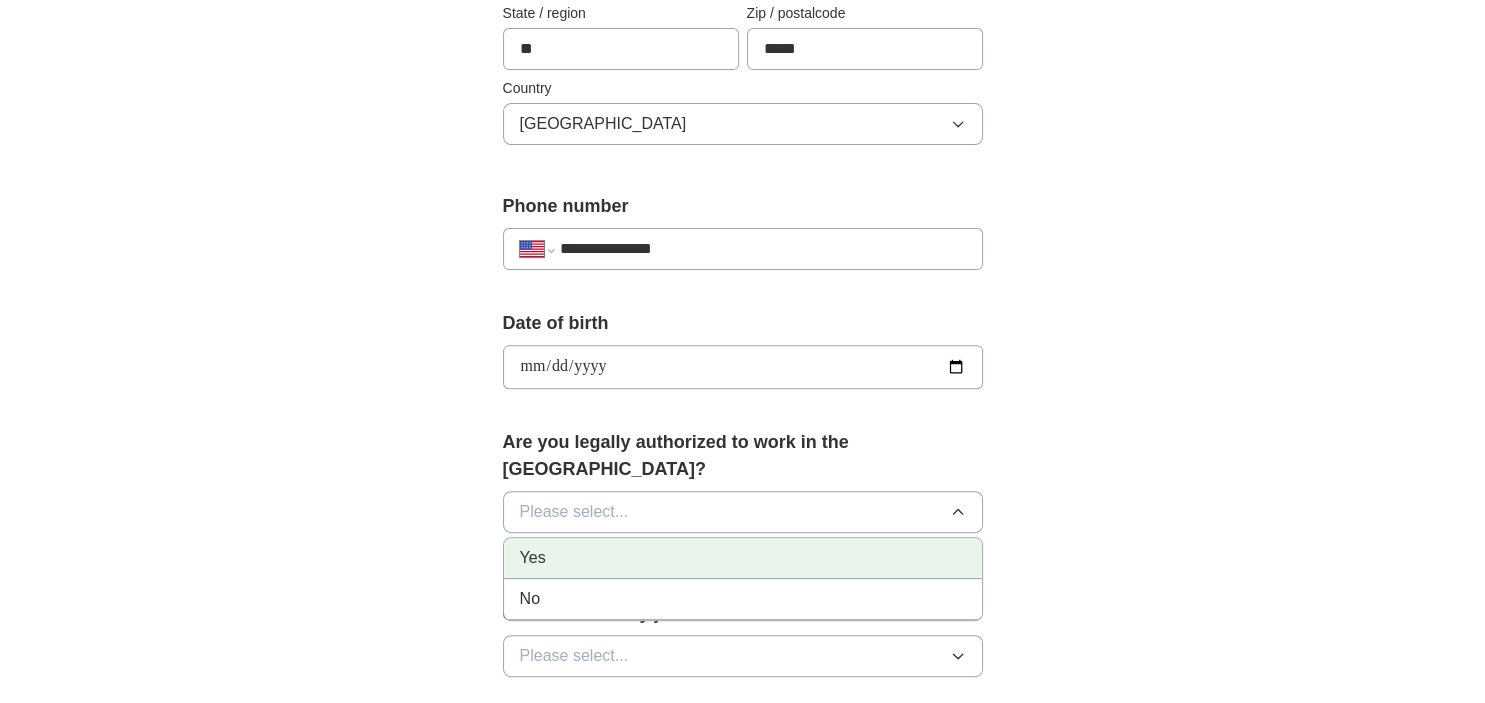click on "Yes" at bounding box center [743, 558] 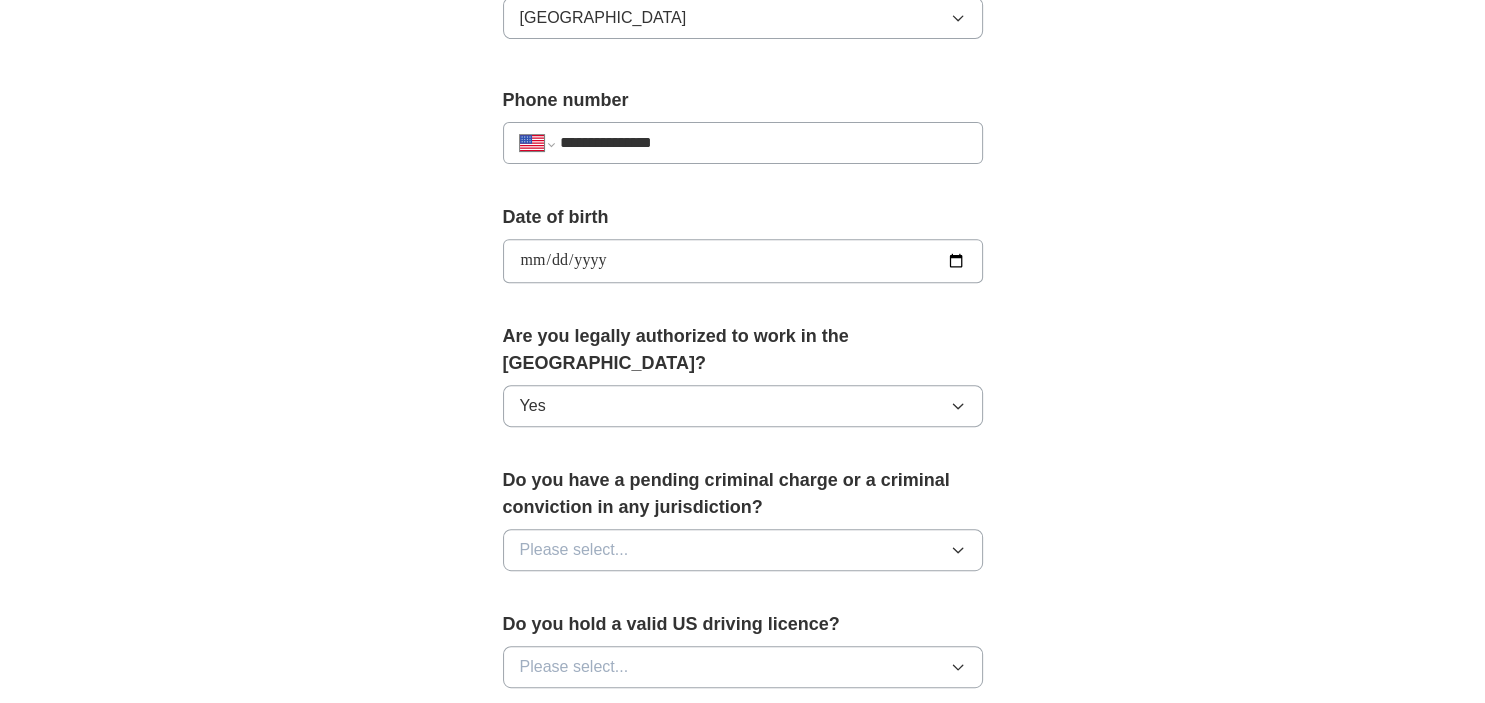 scroll, scrollTop: 844, scrollLeft: 0, axis: vertical 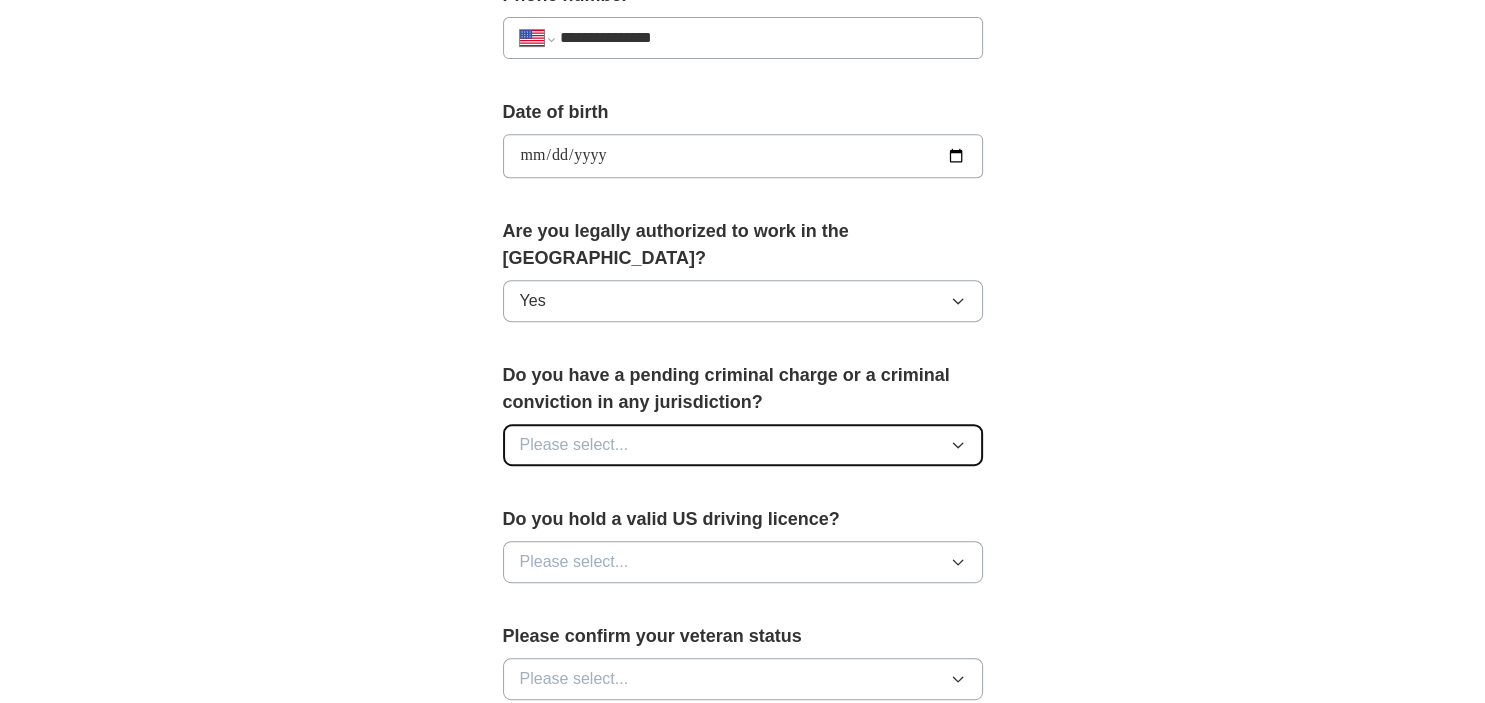 click on "Please select..." at bounding box center [743, 445] 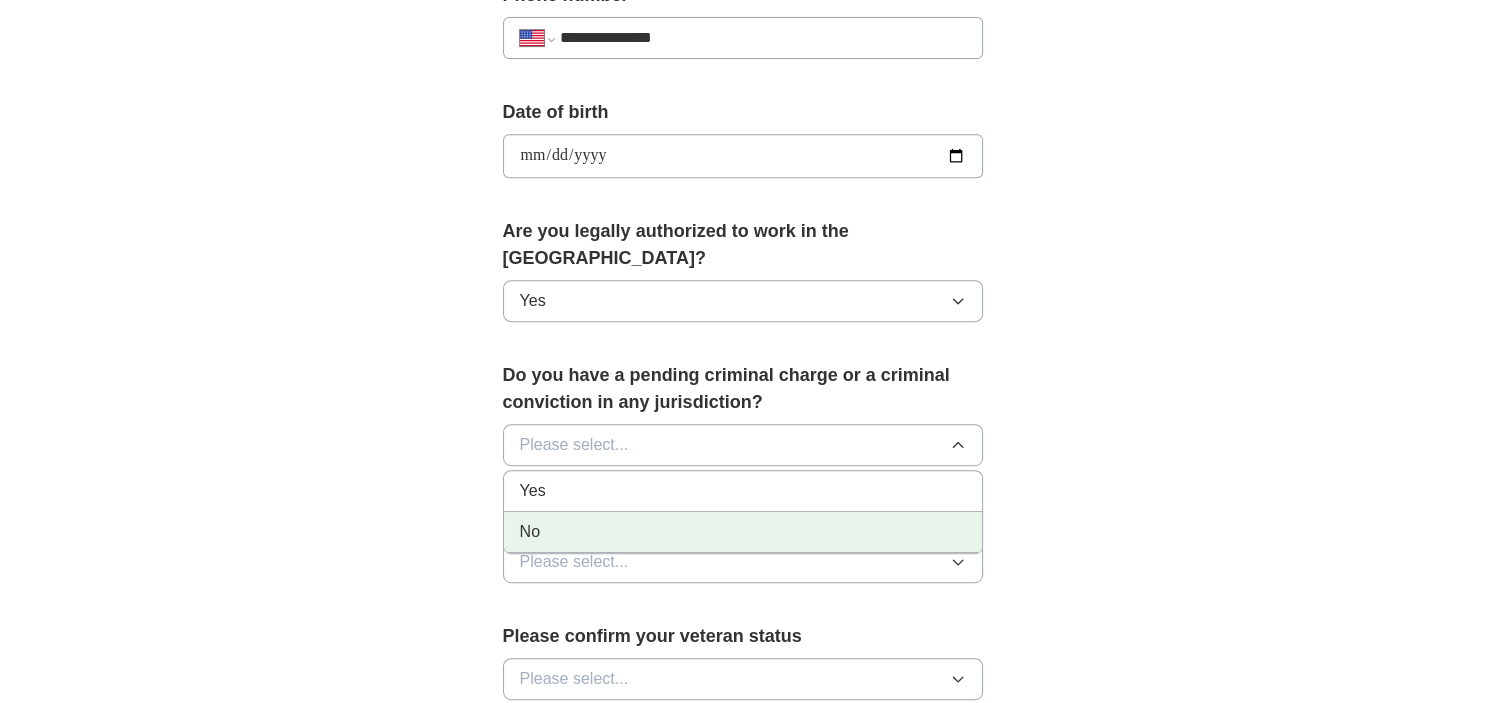 click on "No" at bounding box center [743, 532] 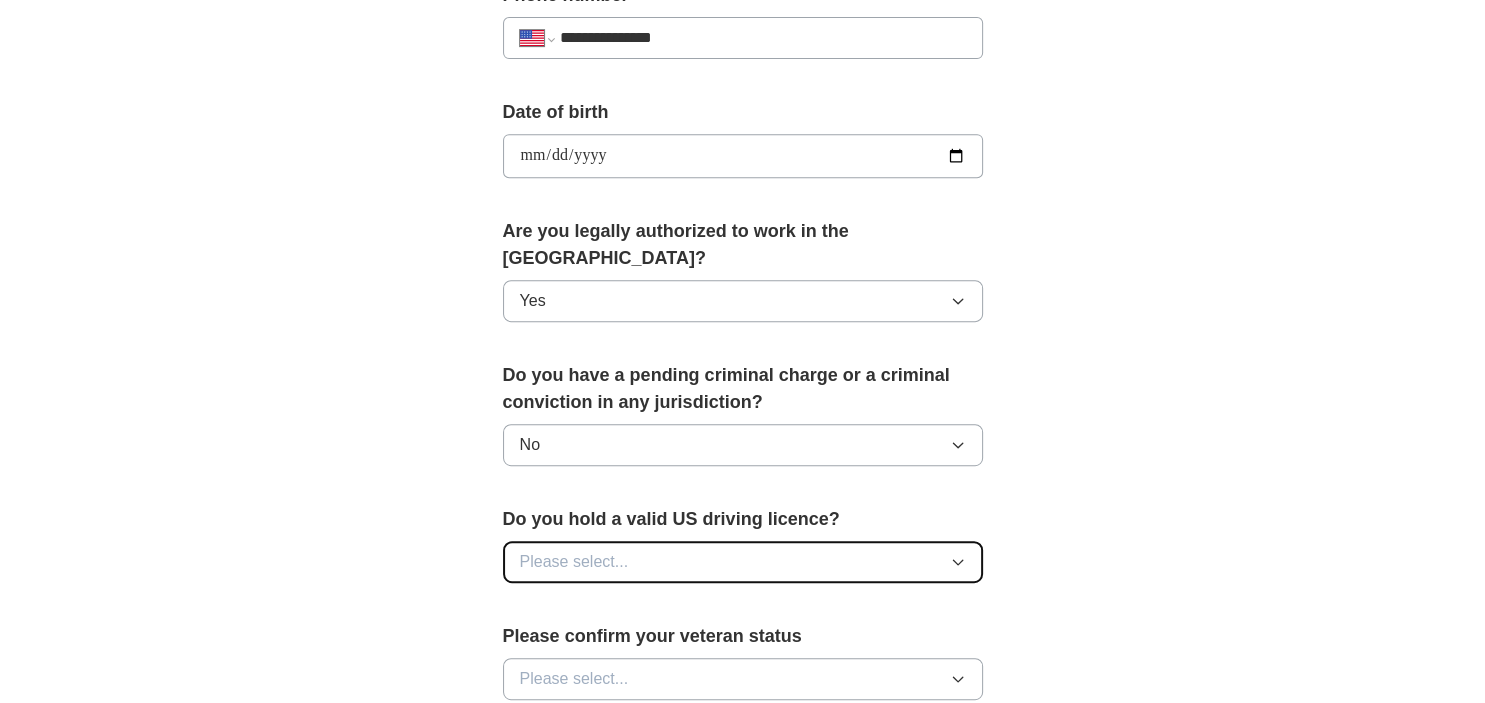 click 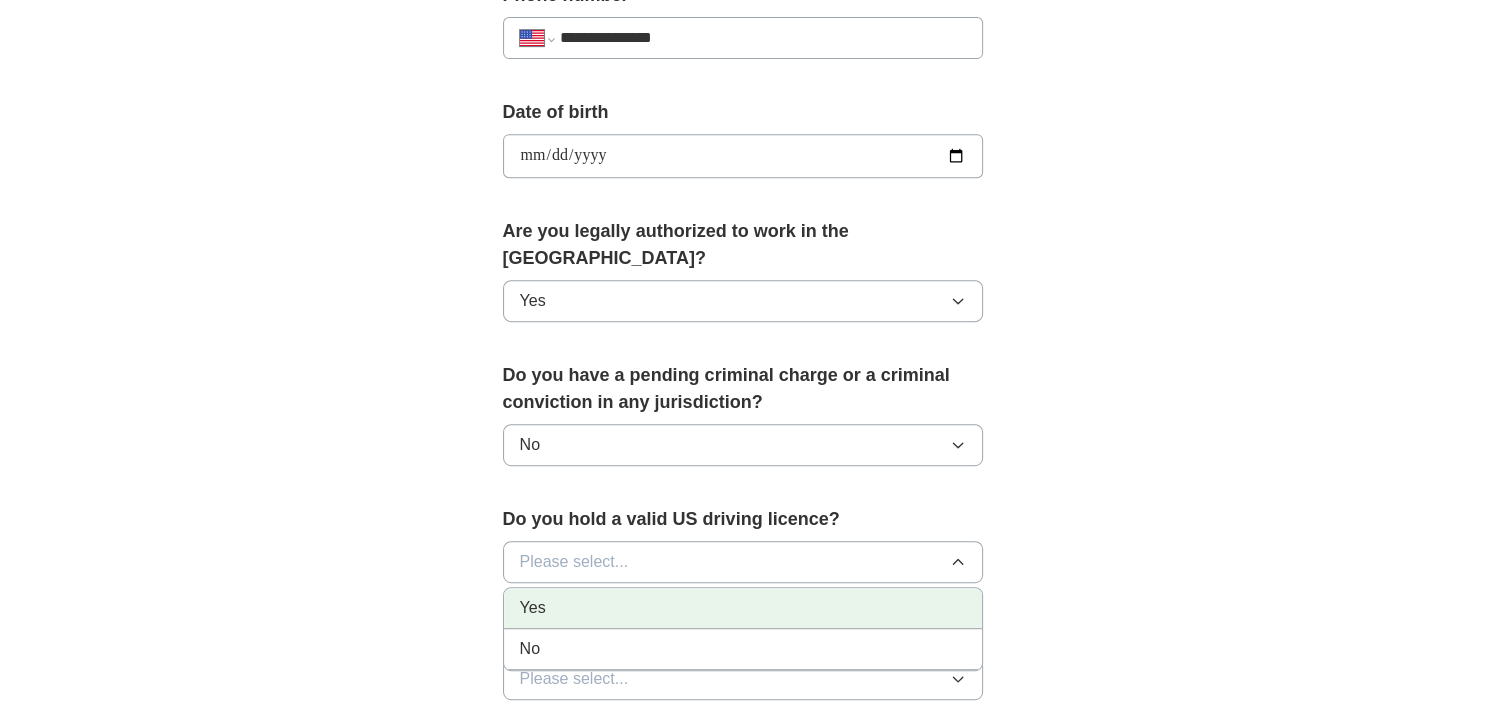 click on "Yes" at bounding box center (743, 608) 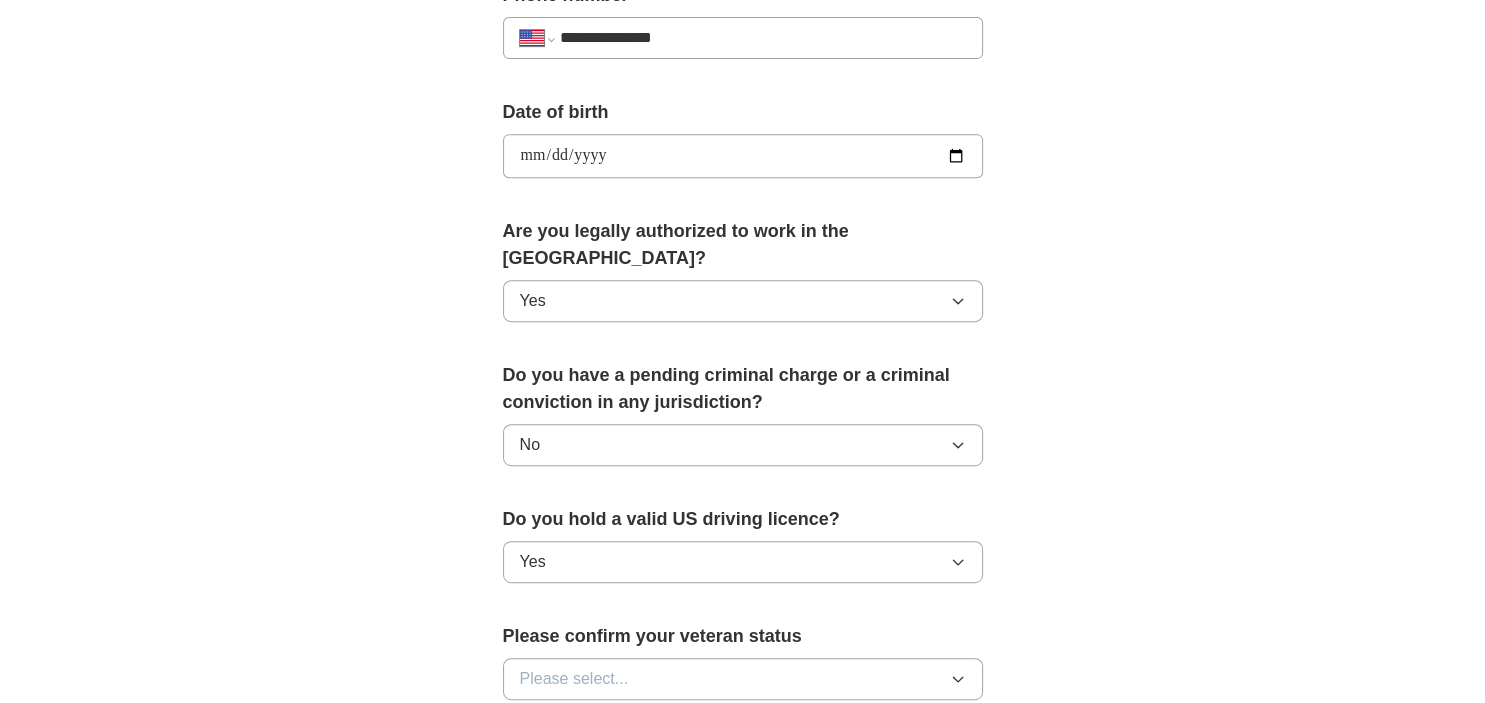 scroll, scrollTop: 1056, scrollLeft: 0, axis: vertical 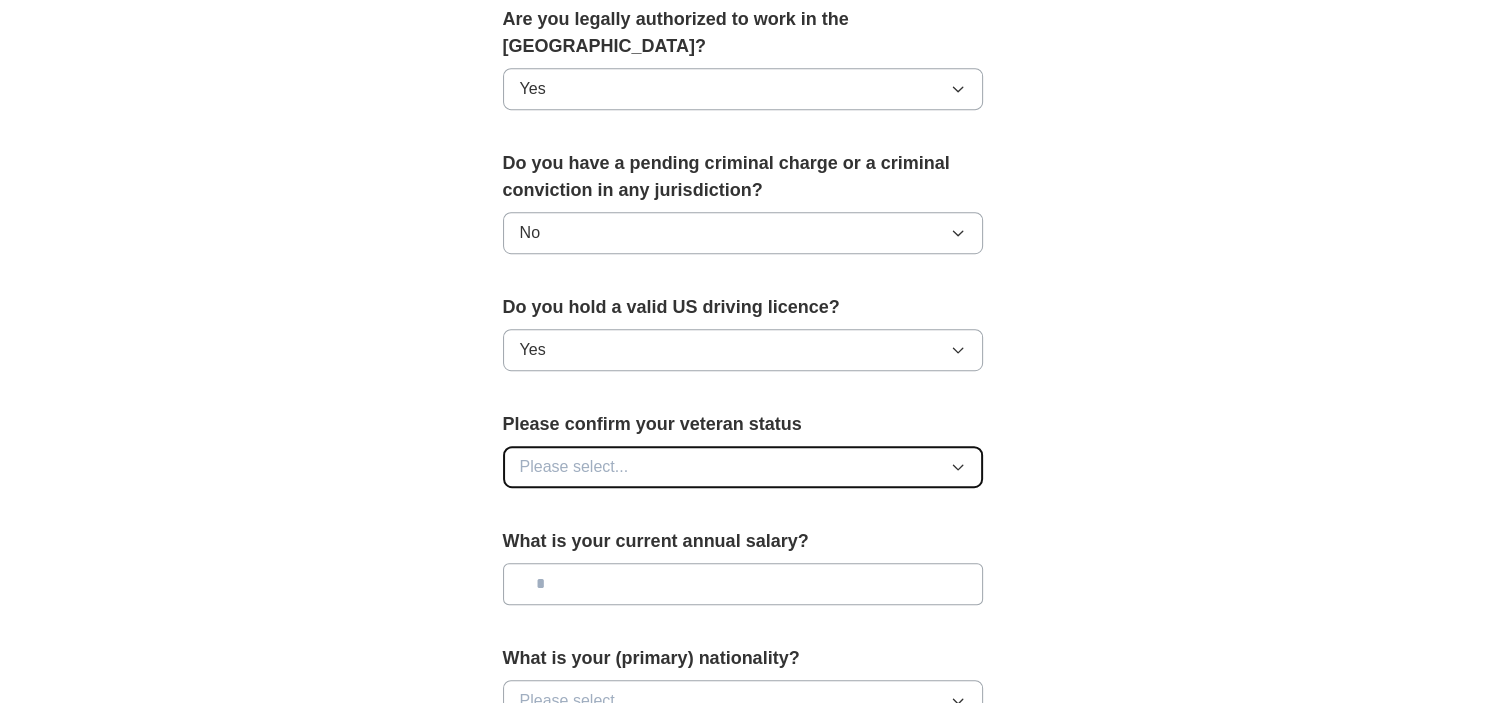 click on "Please select..." at bounding box center (743, 467) 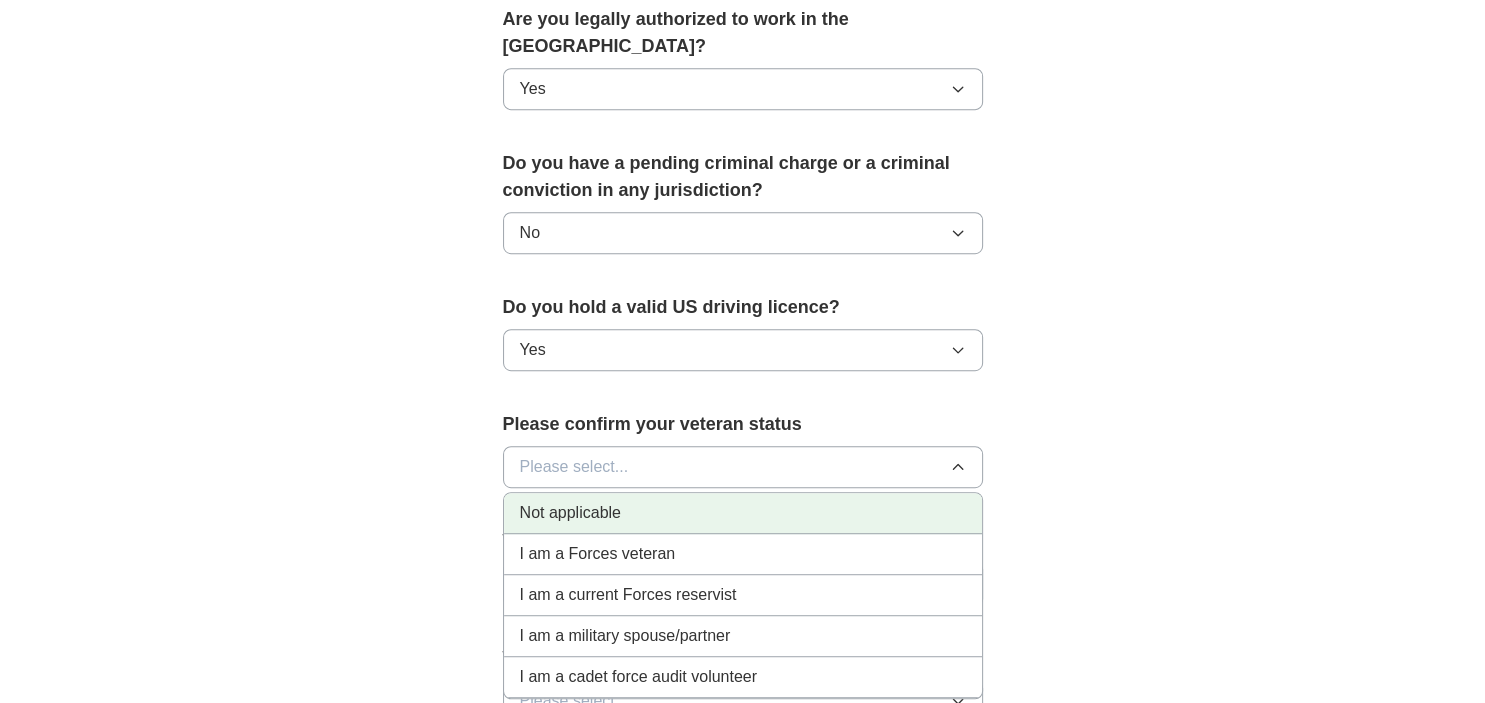 click on "Not applicable" at bounding box center [743, 513] 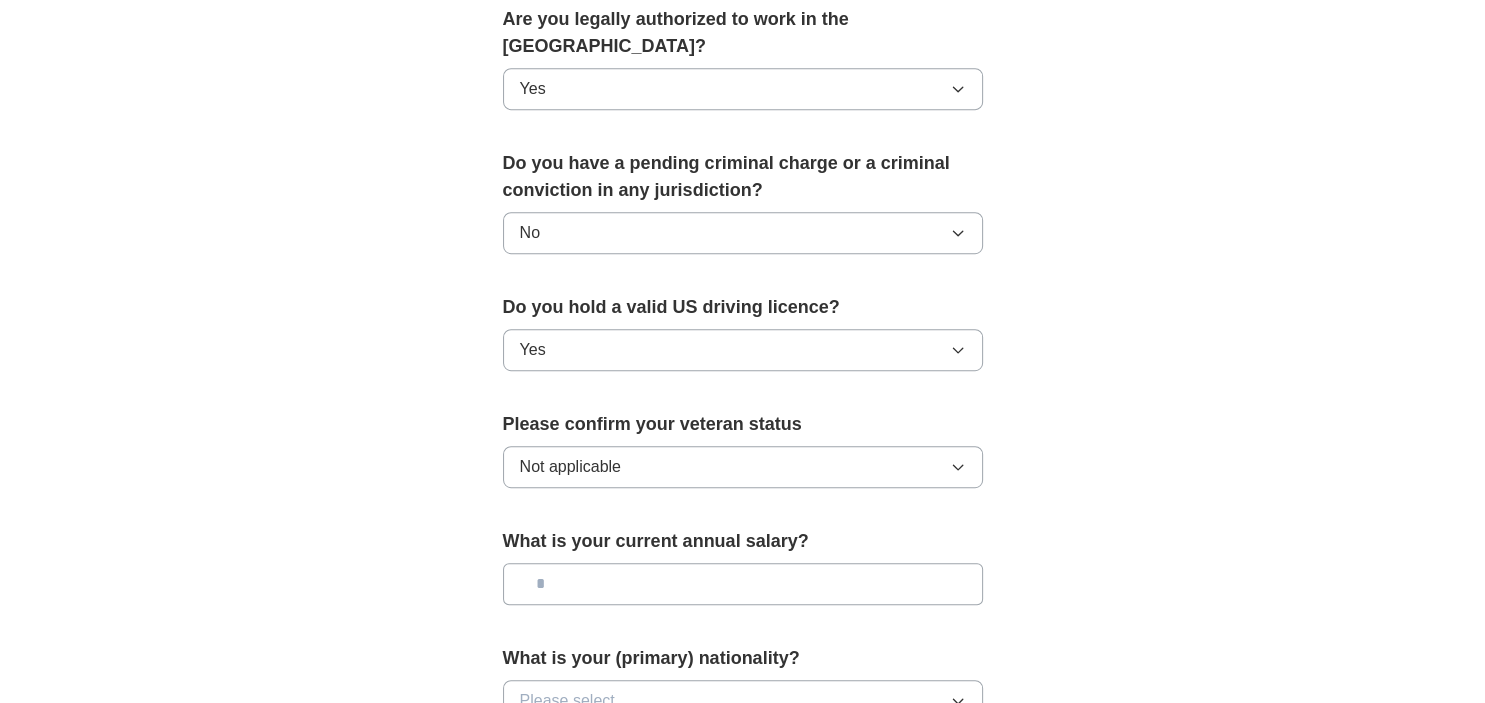 scroll, scrollTop: 1267, scrollLeft: 0, axis: vertical 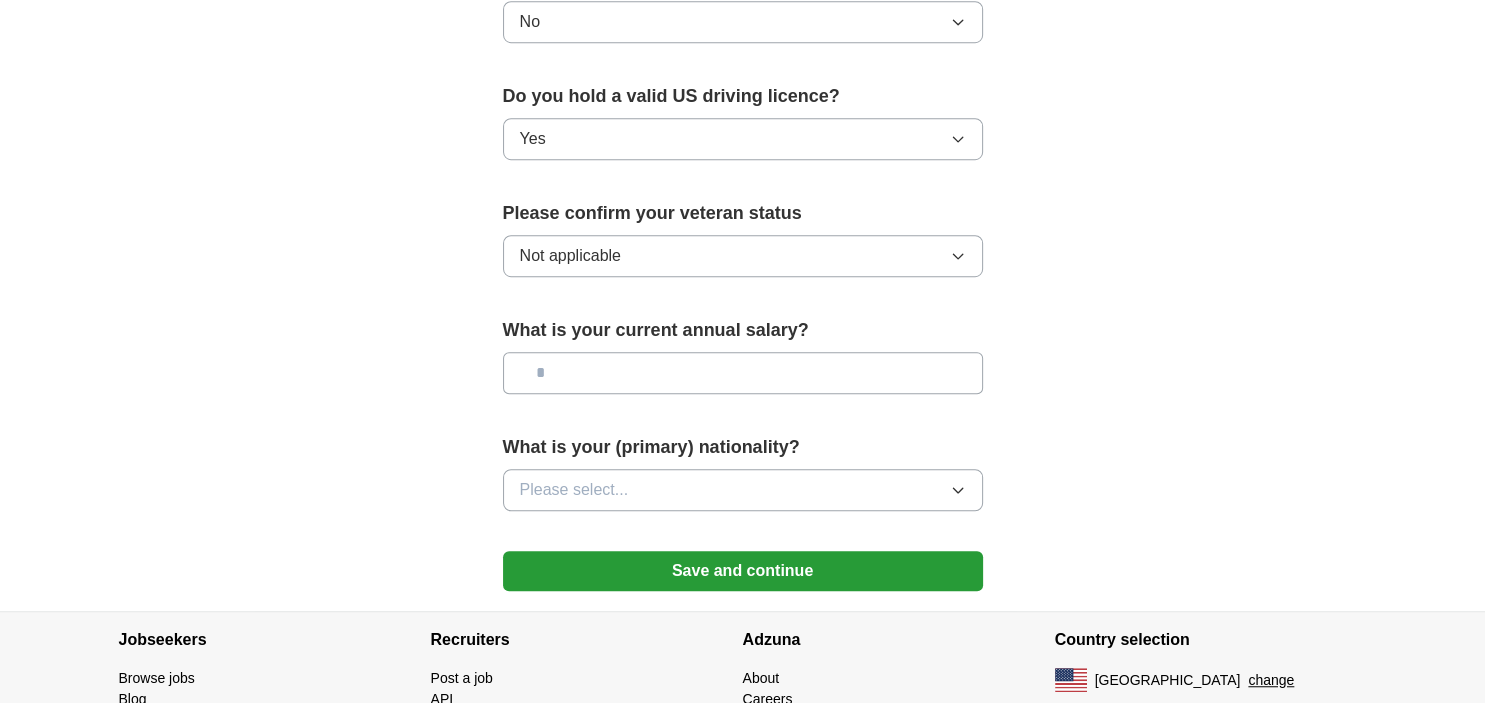 click at bounding box center [743, 373] 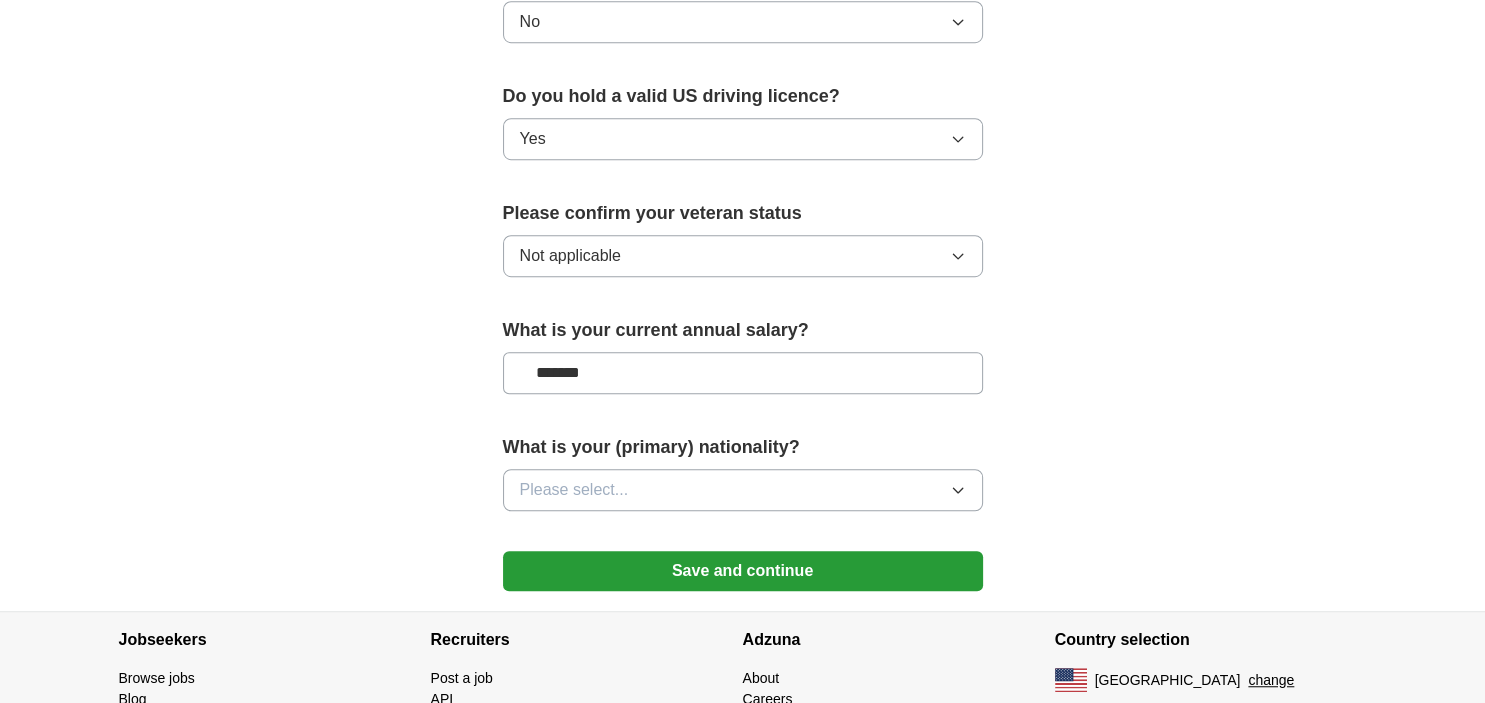 type on "*******" 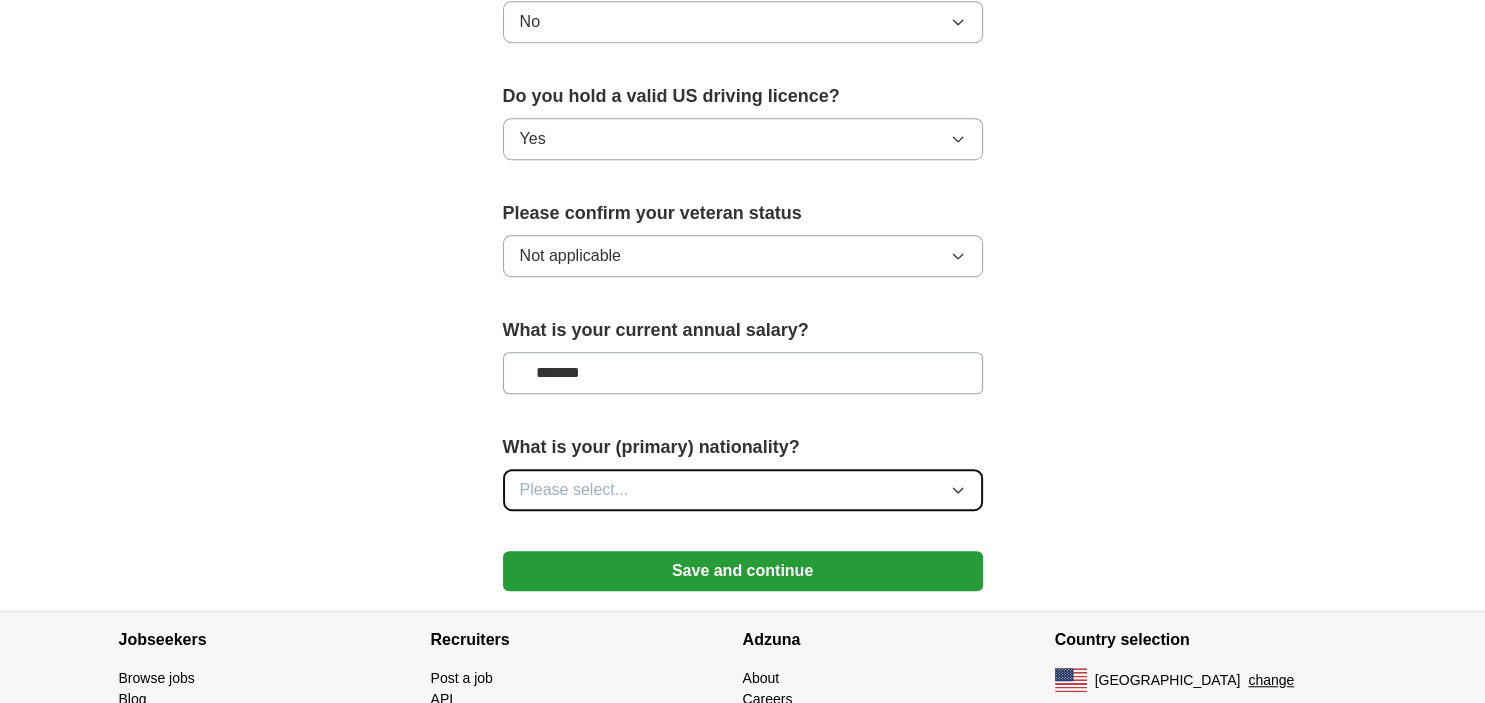 click on "Please select..." at bounding box center (743, 490) 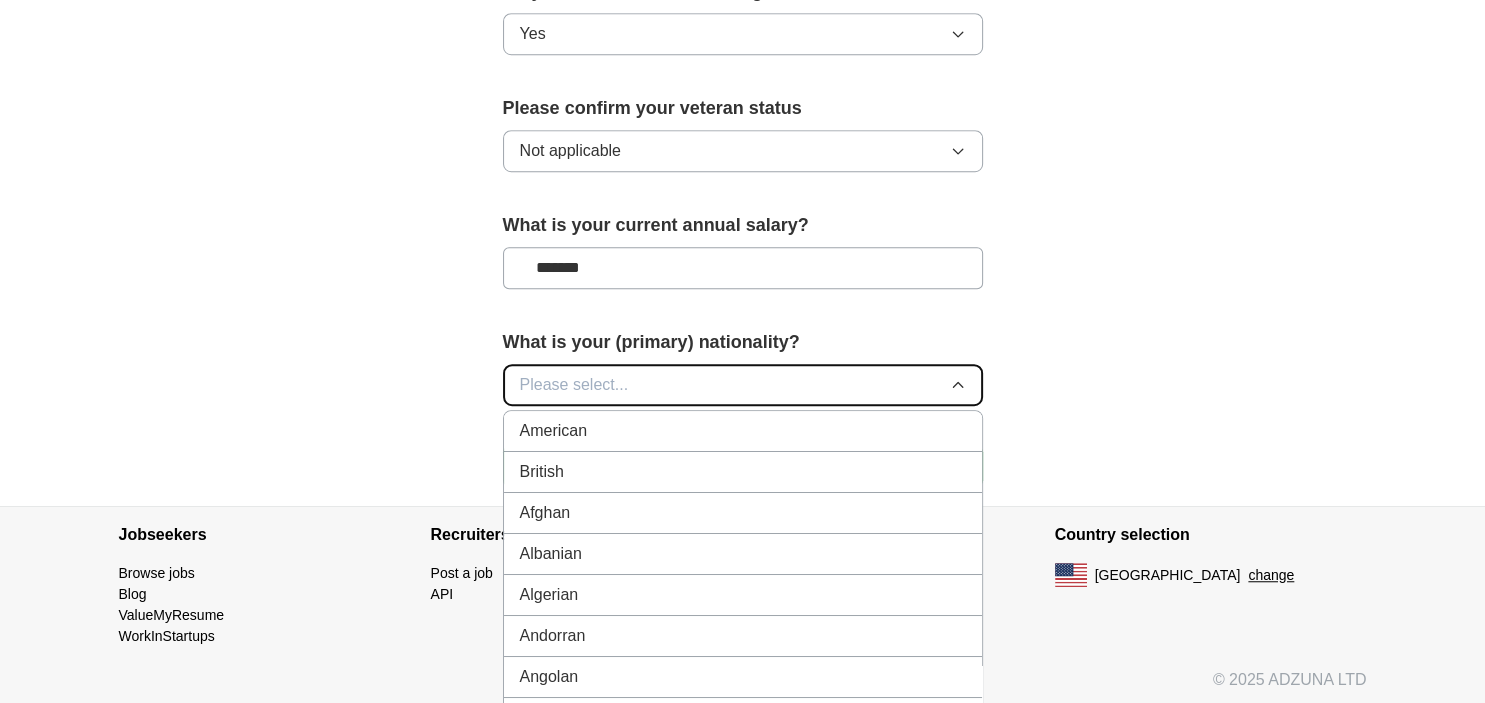 scroll, scrollTop: 1444, scrollLeft: 0, axis: vertical 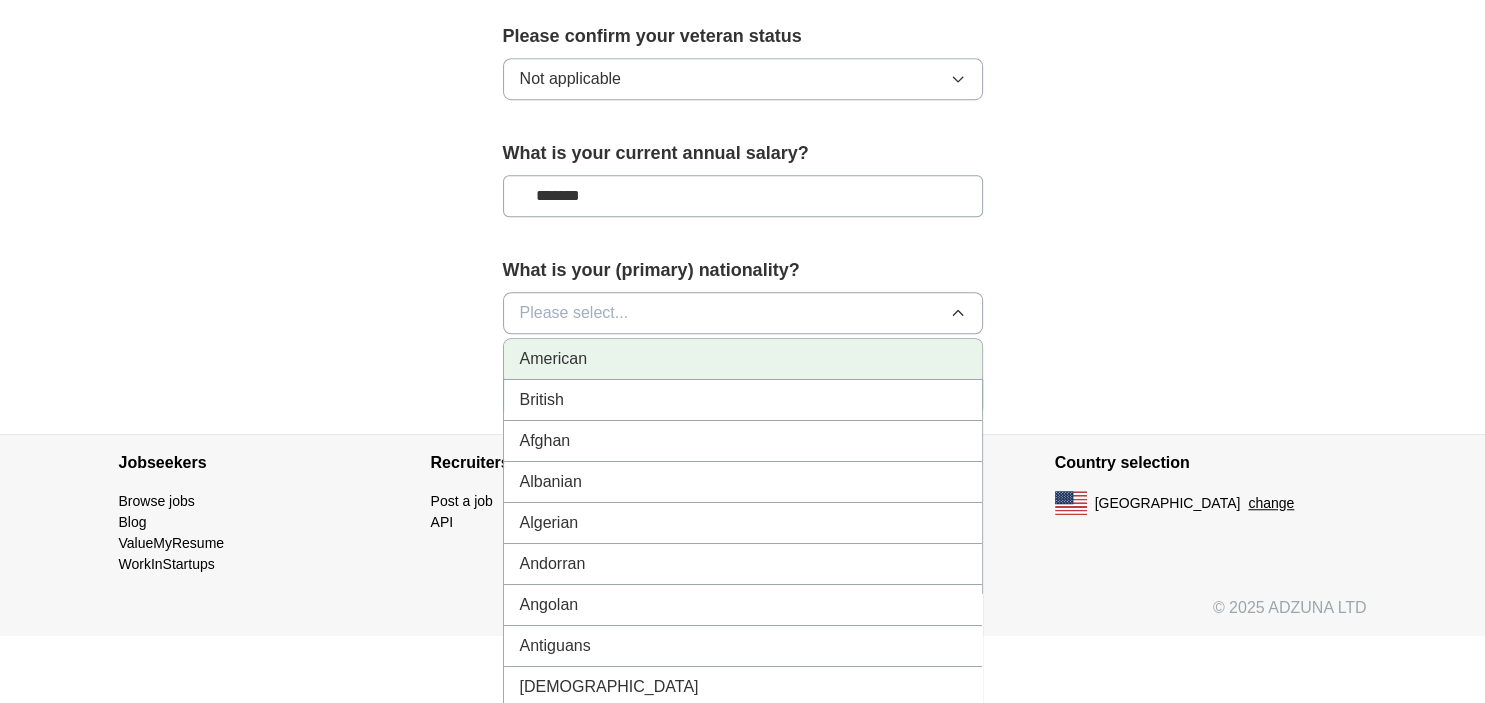 click on "American" at bounding box center (743, 359) 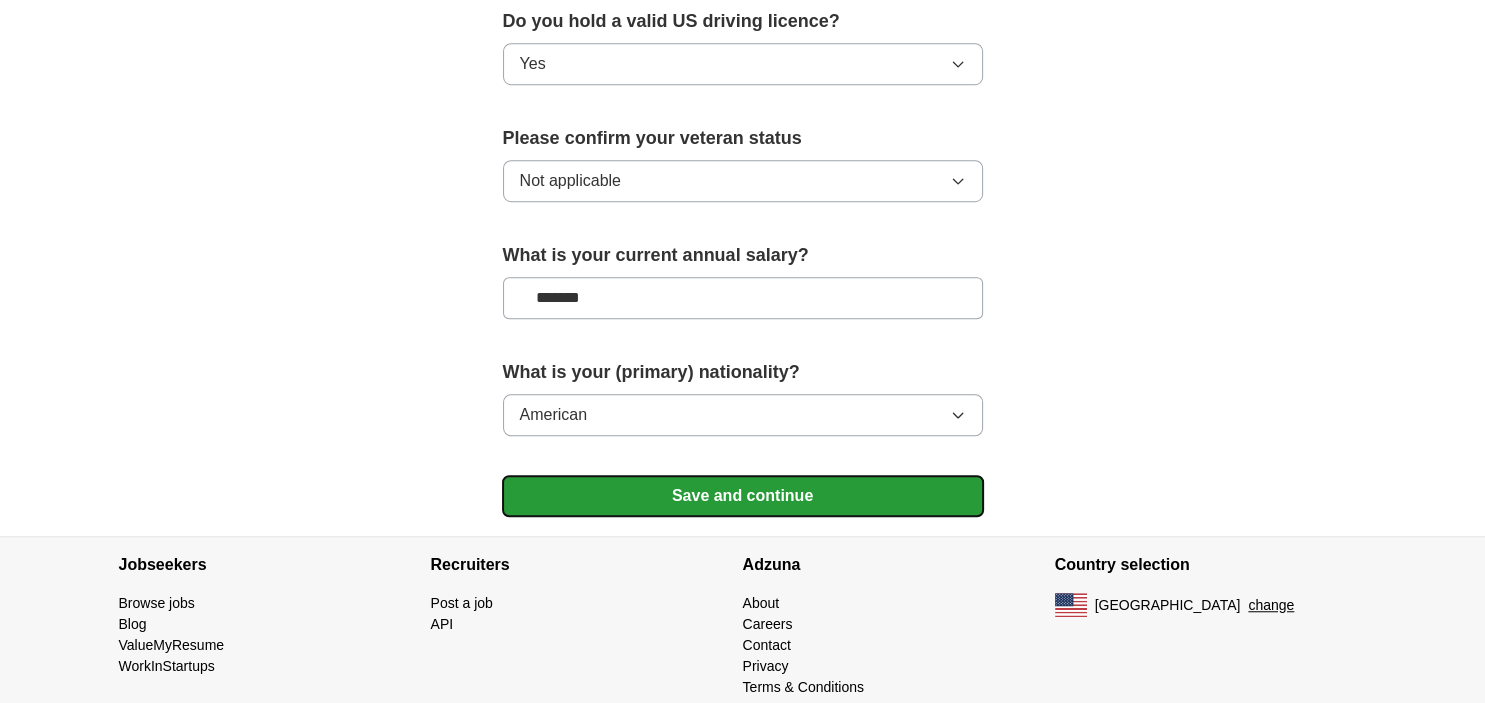 click on "Save and continue" at bounding box center [743, 496] 